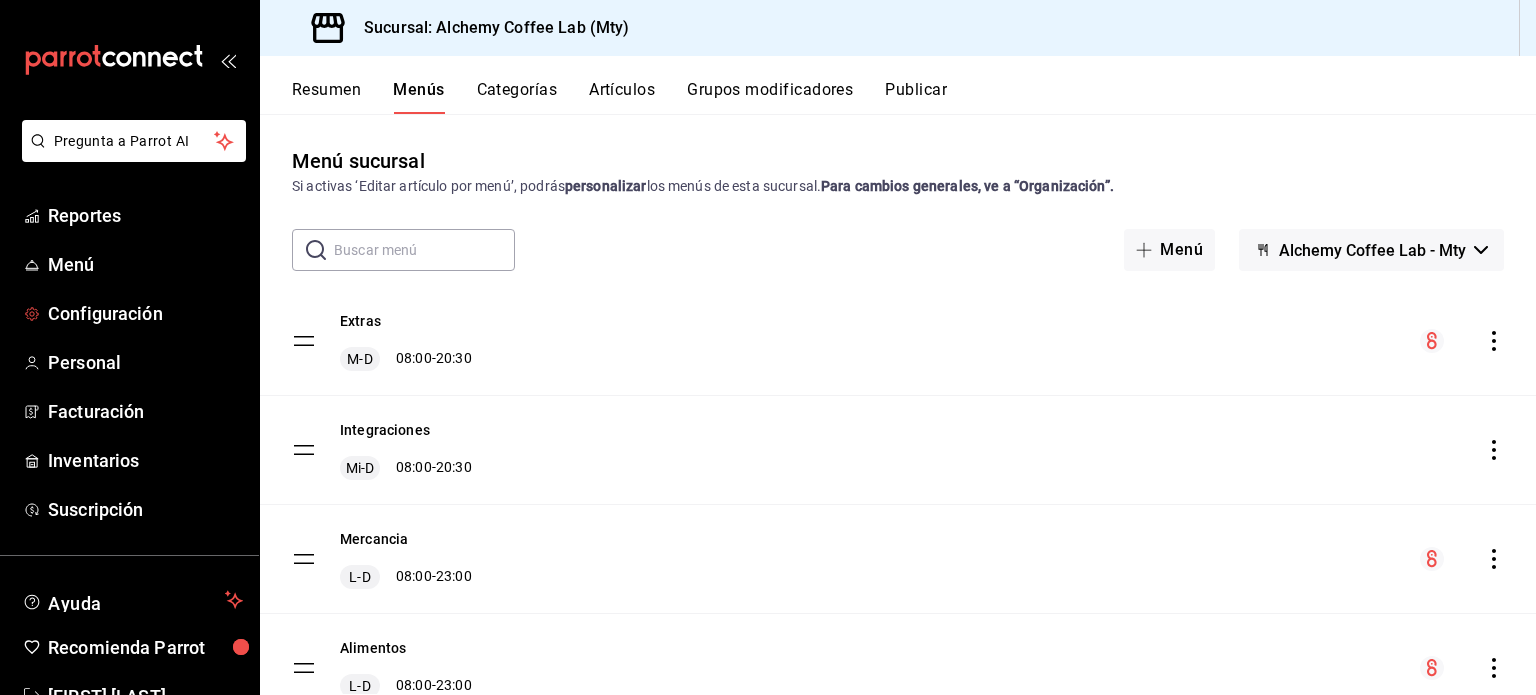 scroll, scrollTop: 0, scrollLeft: 0, axis: both 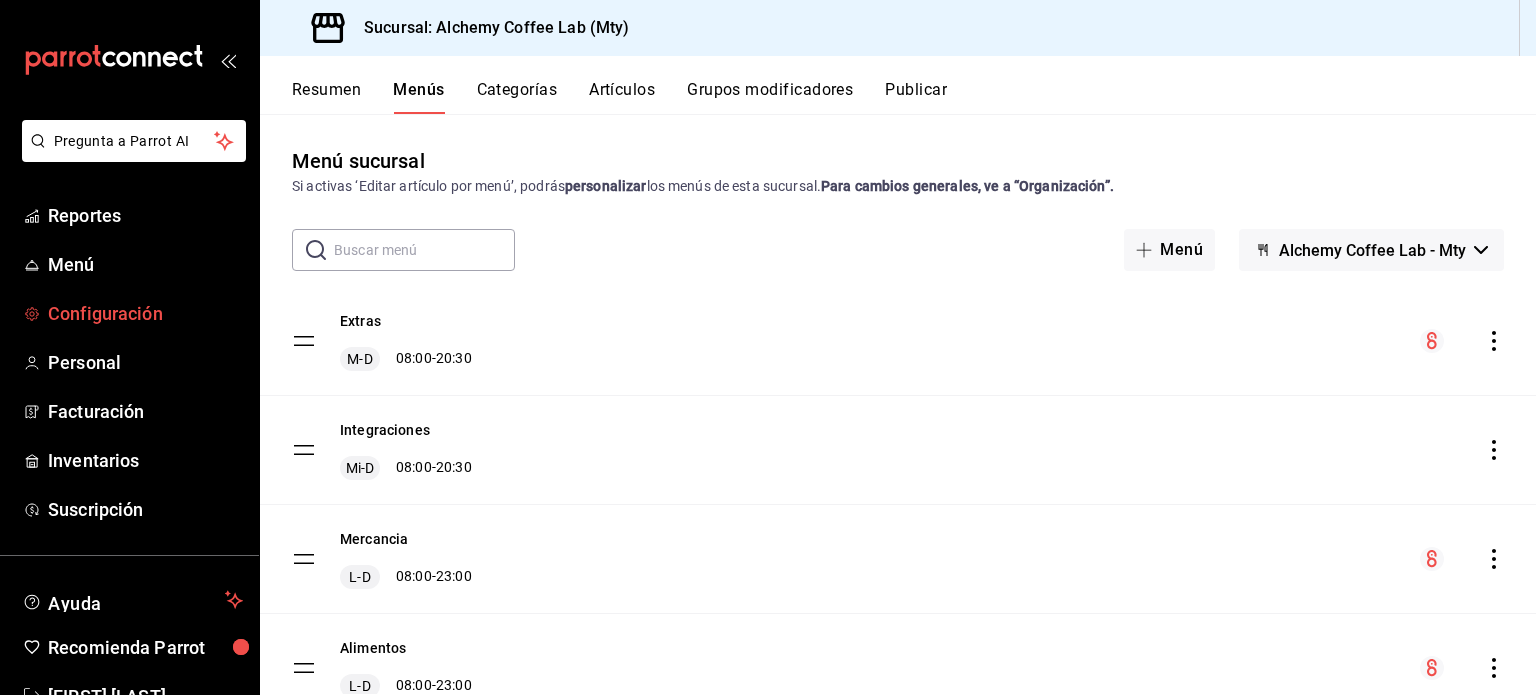 drag, startPoint x: 0, startPoint y: 0, endPoint x: 166, endPoint y: 311, distance: 352.52942 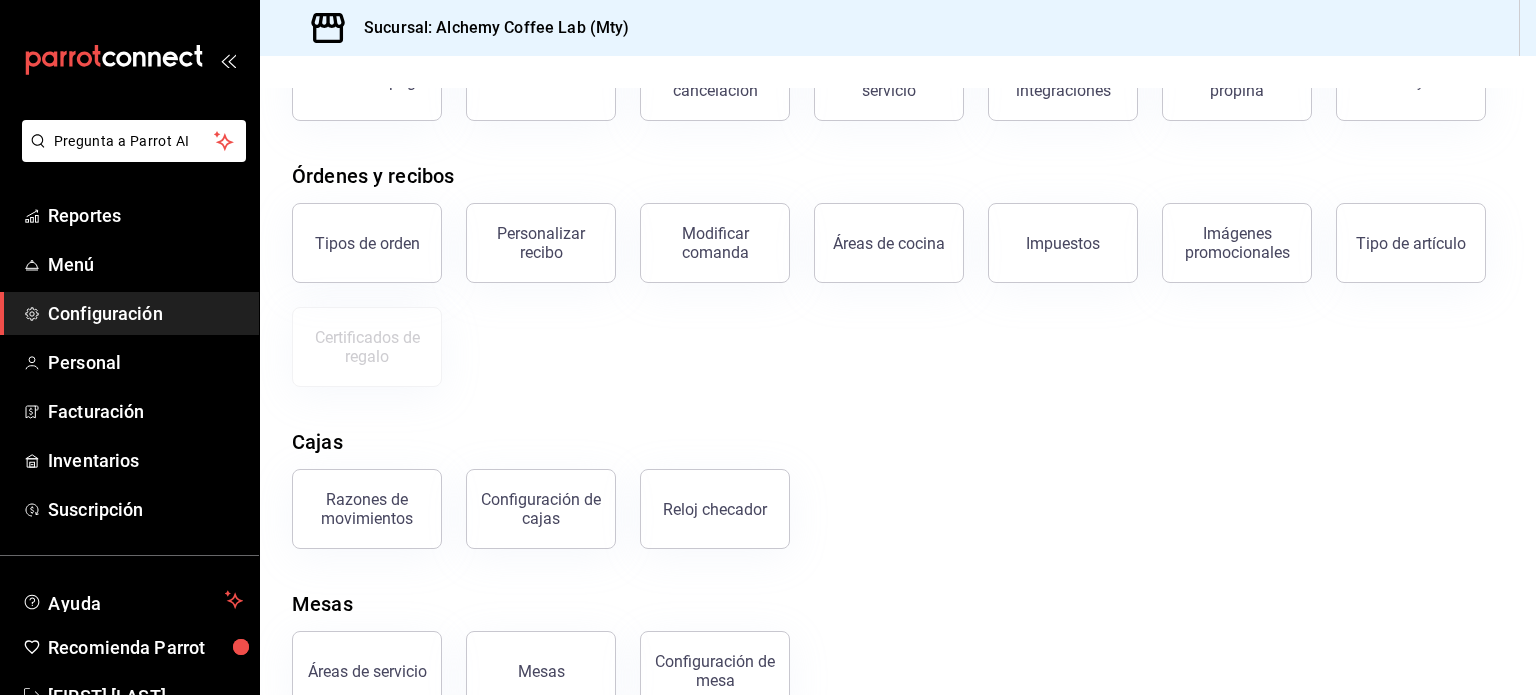 scroll, scrollTop: 215, scrollLeft: 0, axis: vertical 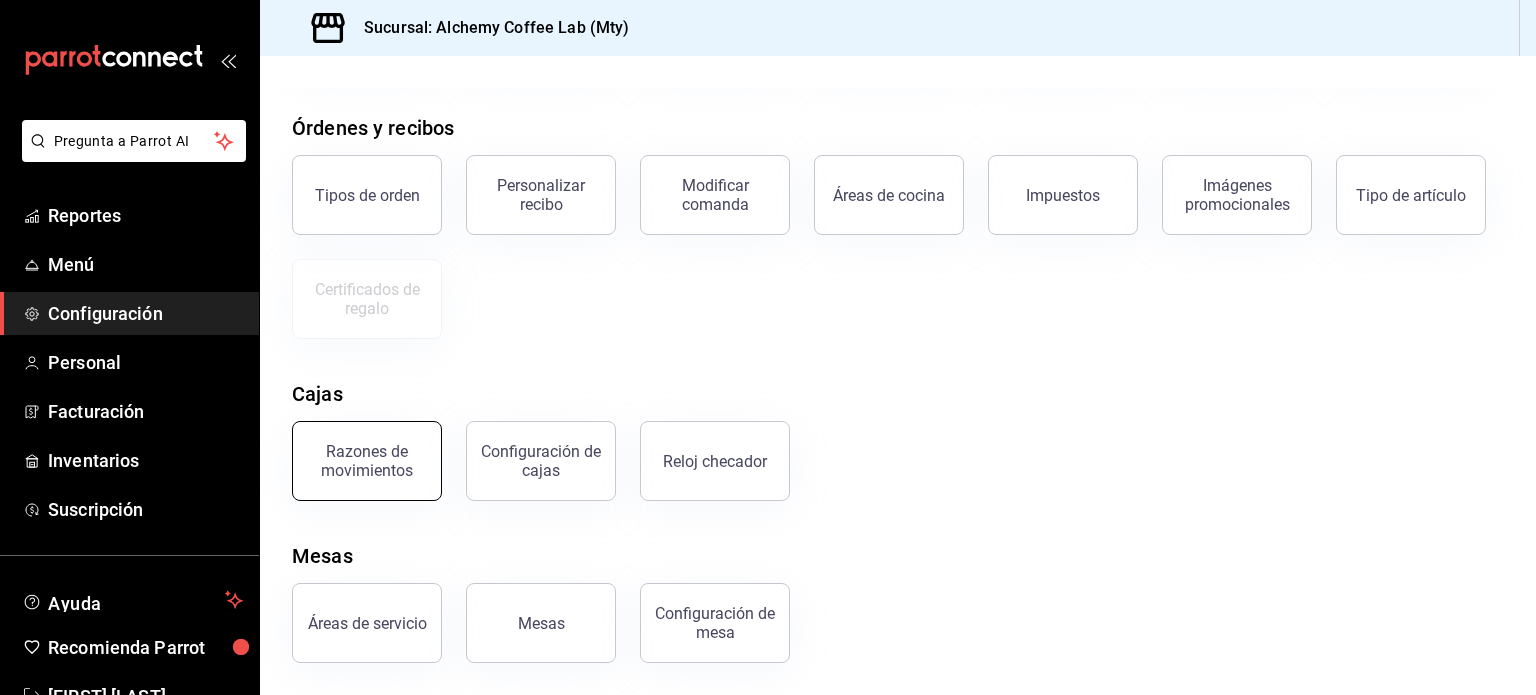 click on "Razones de movimientos" at bounding box center [367, 461] 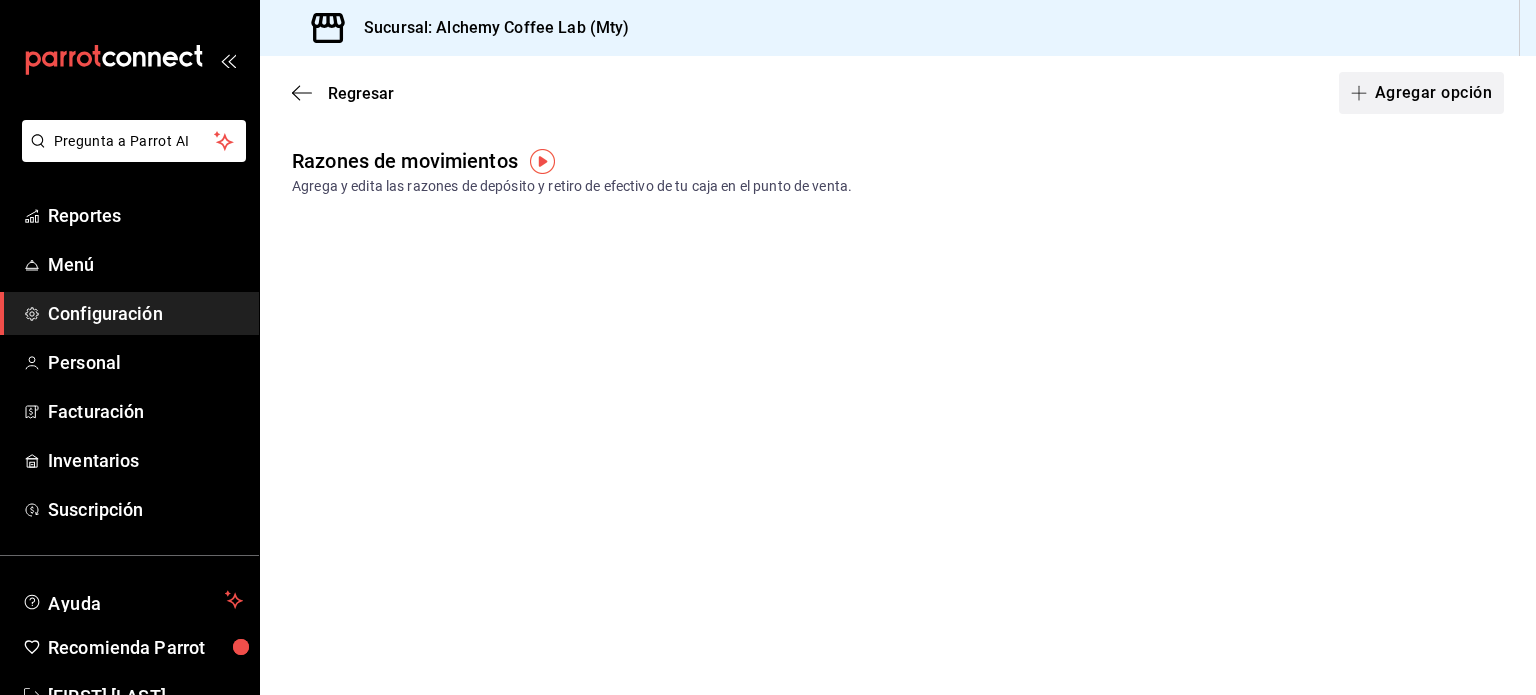 click on "Agregar opción" at bounding box center [1421, 93] 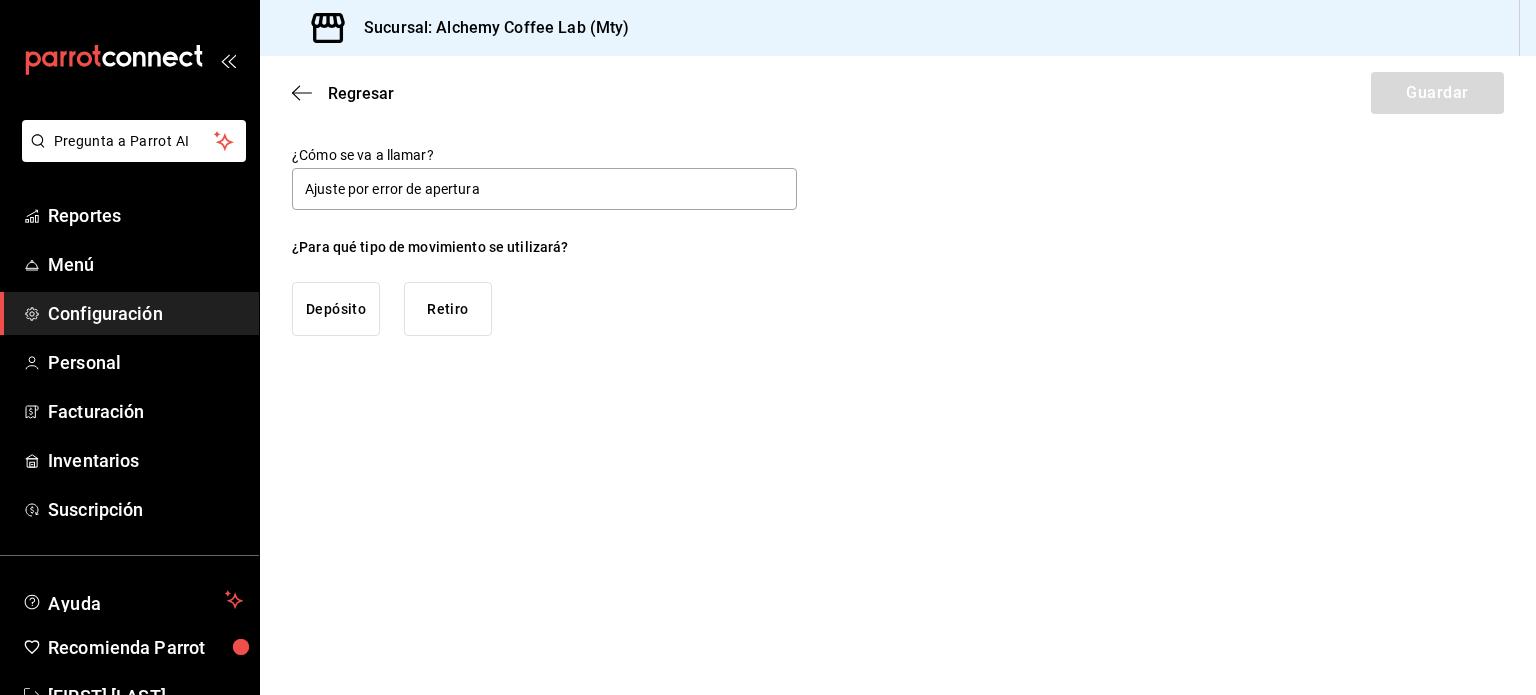 type on "Ajuste por error de apertura" 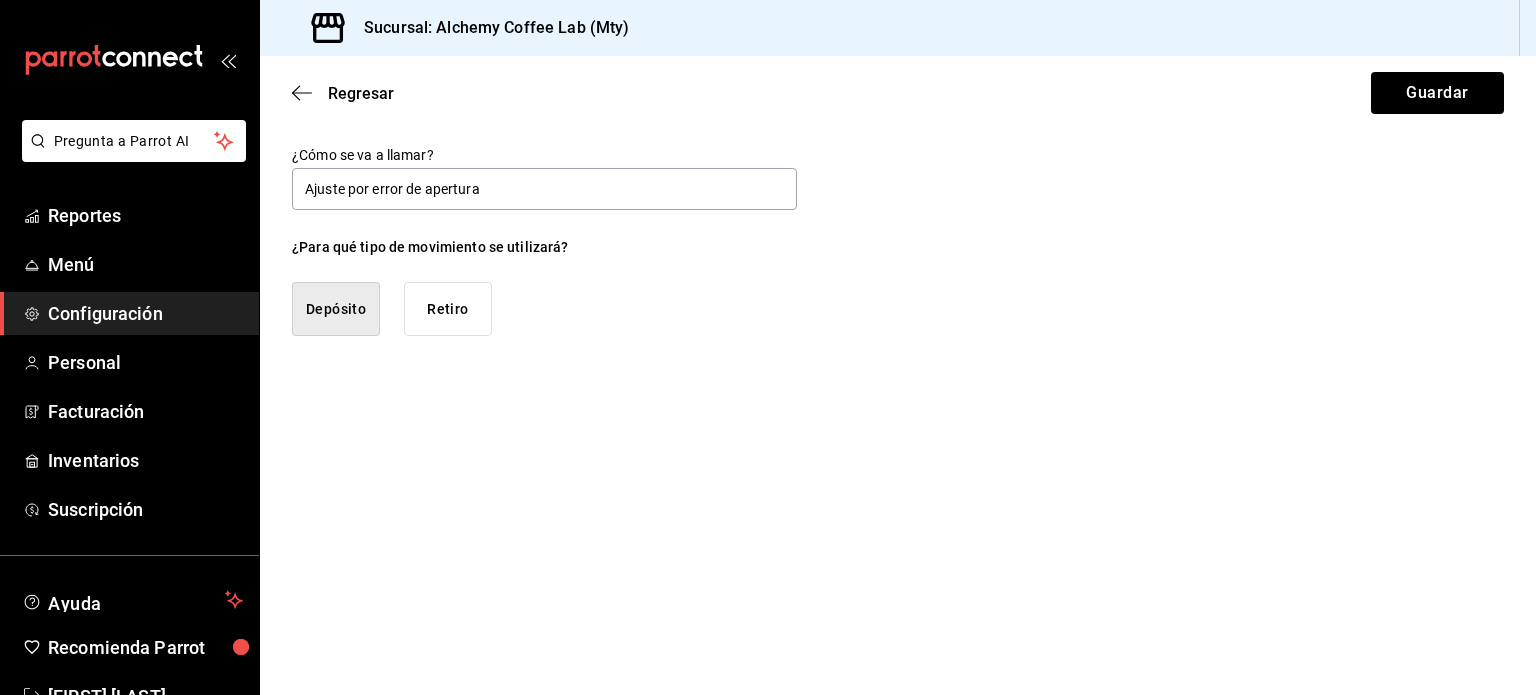 click on "Retiro" at bounding box center [448, 309] 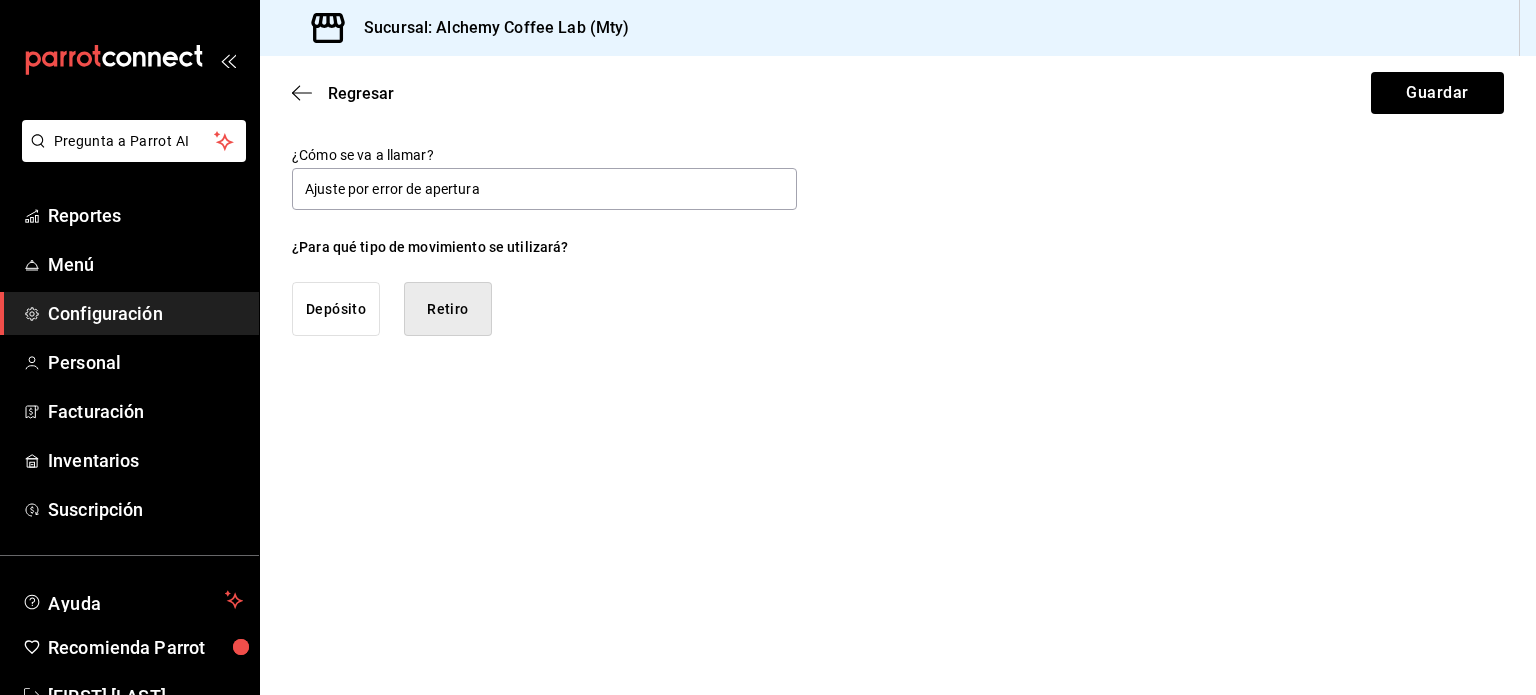 click on "Depósito" at bounding box center (336, 309) 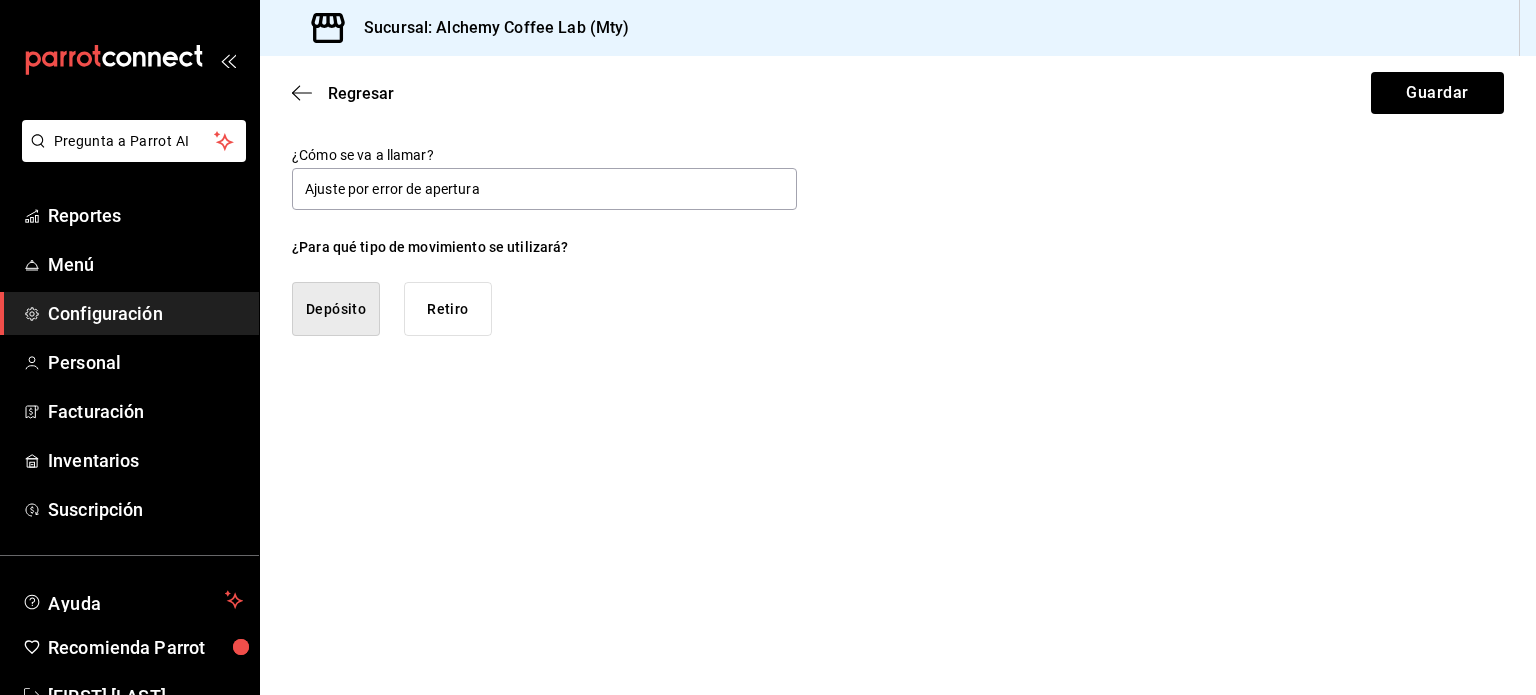 click on "Regresar Guardar" at bounding box center [898, 93] 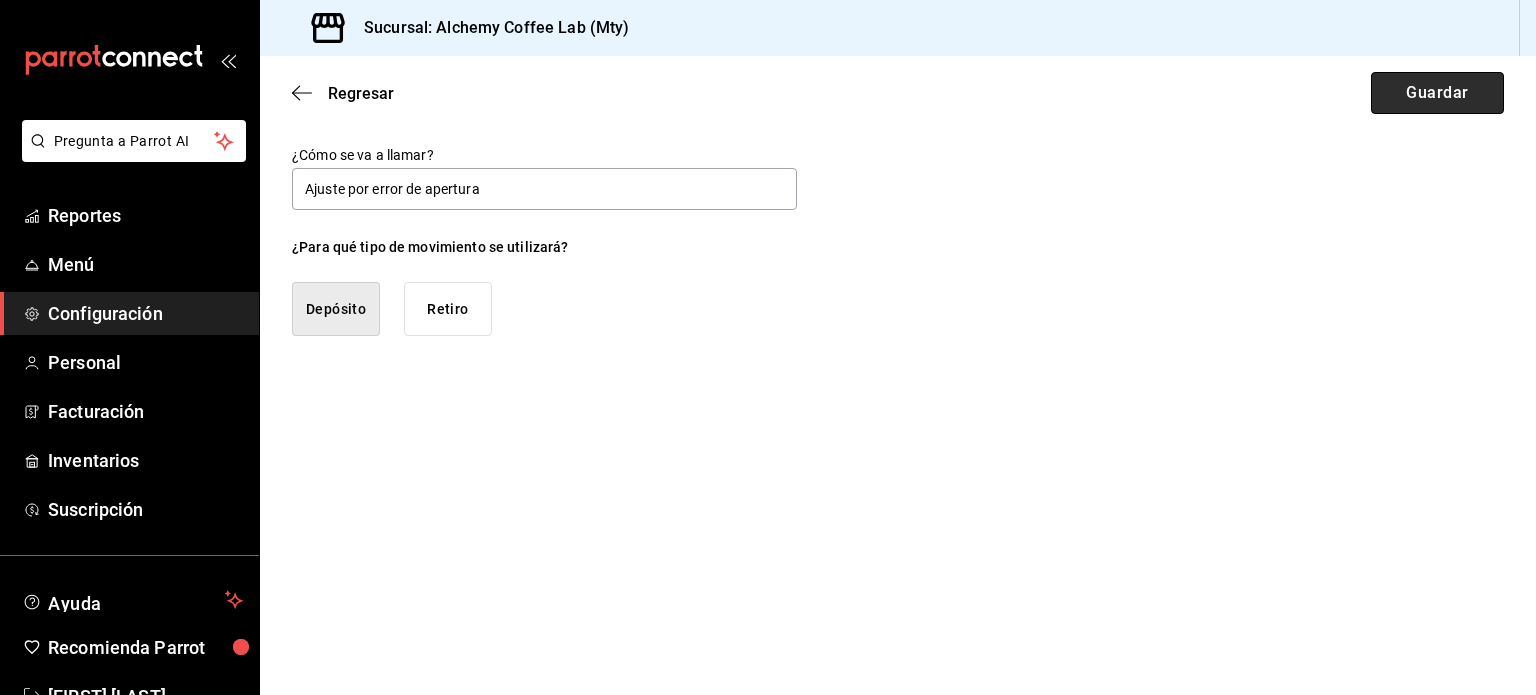 click on "Guardar" at bounding box center (1437, 93) 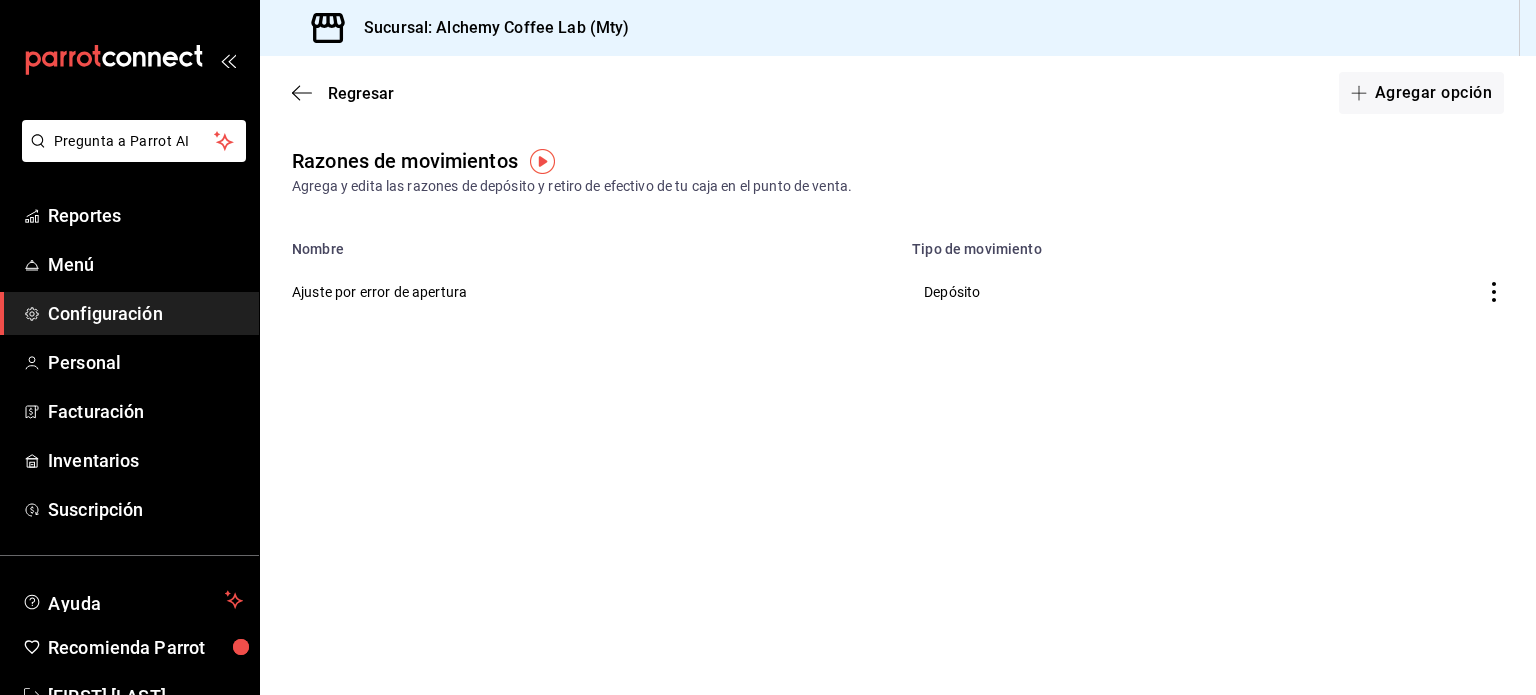 click on "Configuración" at bounding box center (145, 313) 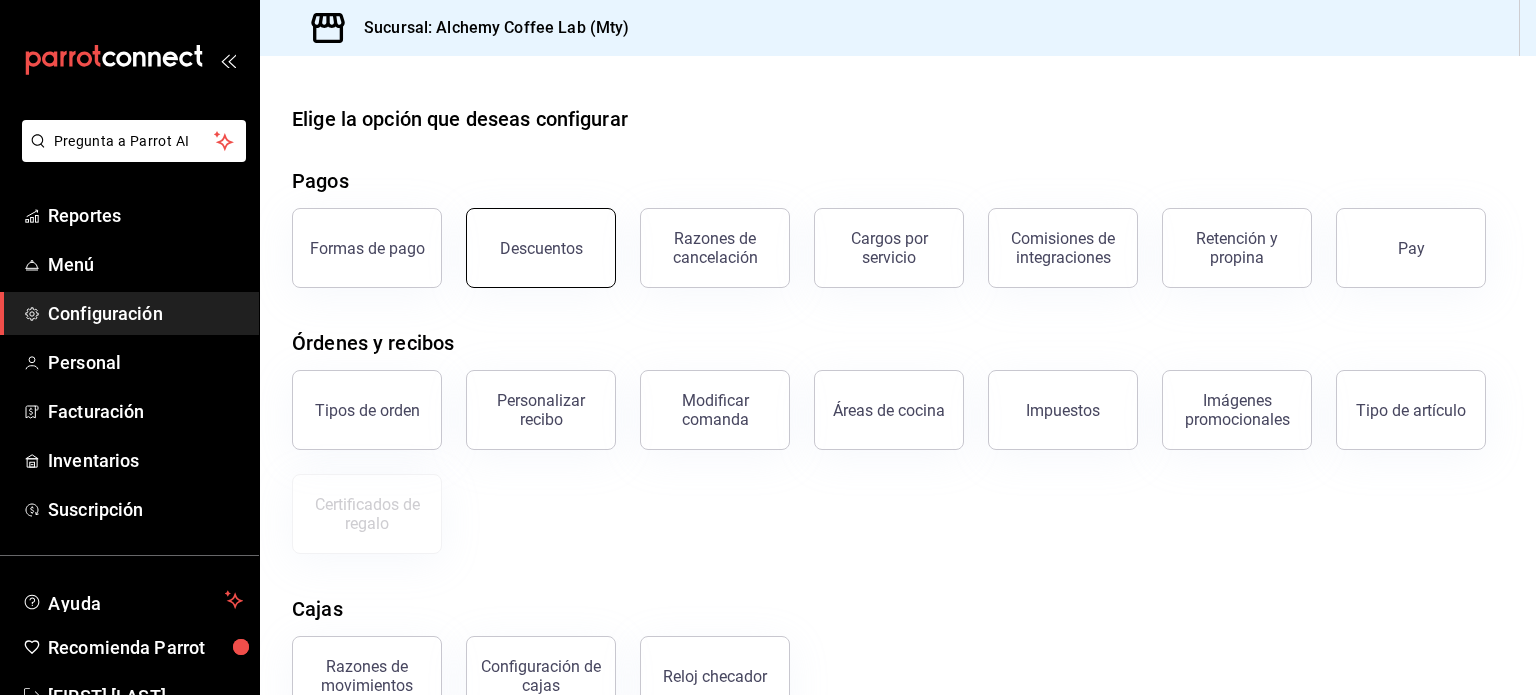 click on "Descuentos" at bounding box center (541, 248) 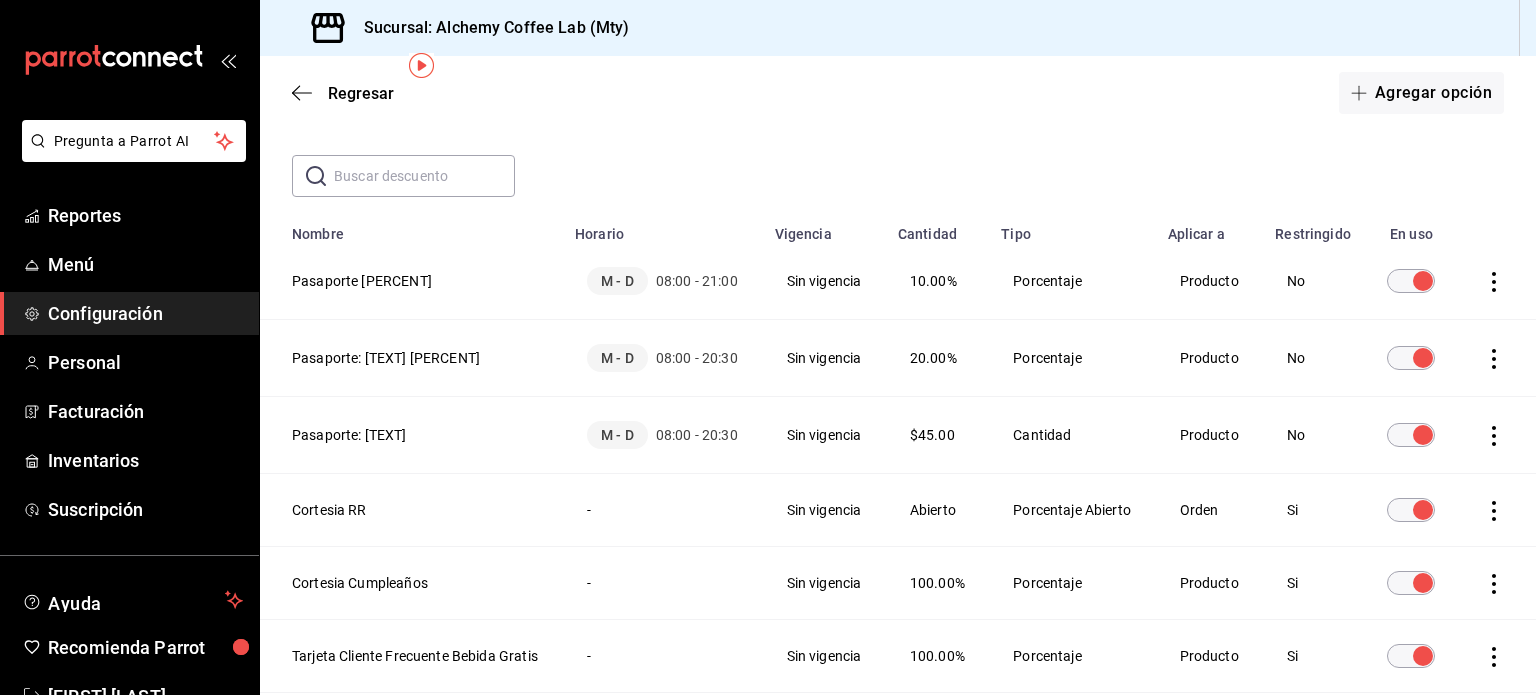 scroll, scrollTop: 100, scrollLeft: 0, axis: vertical 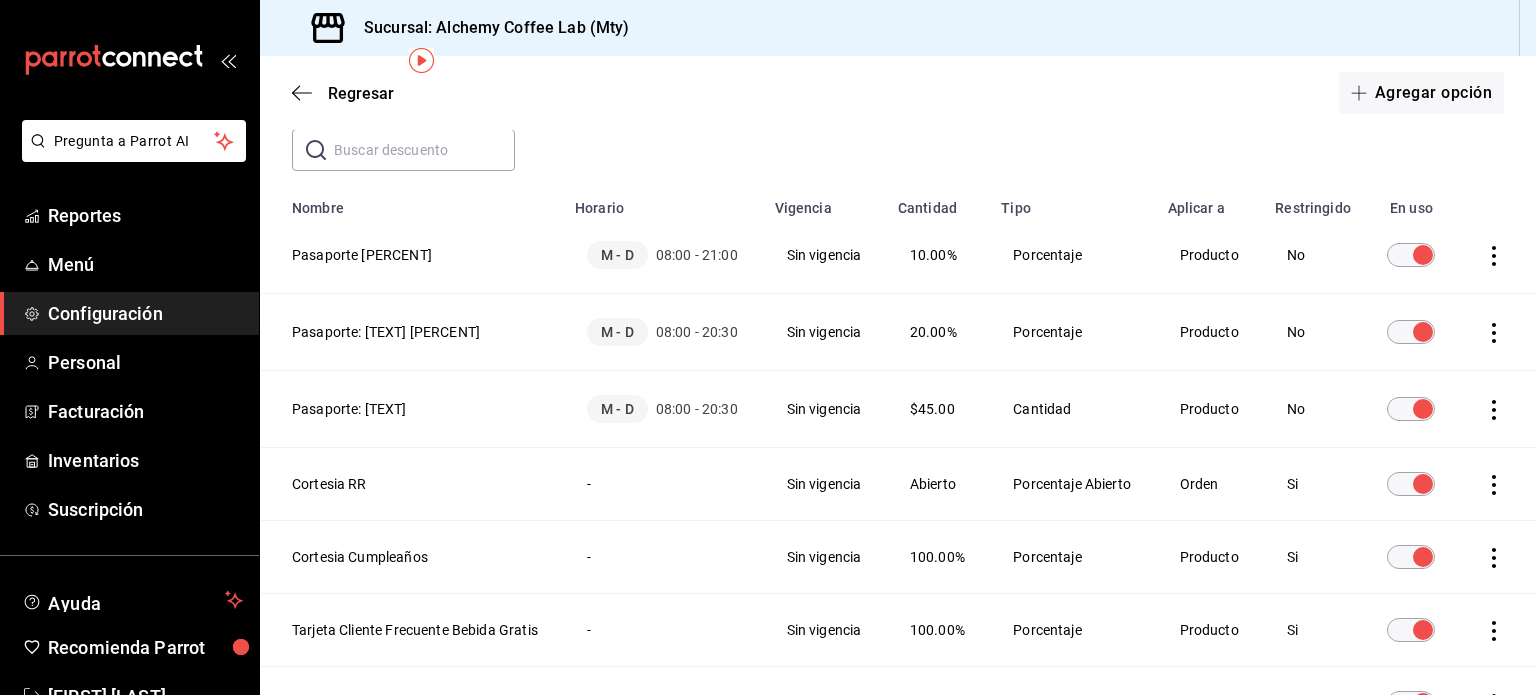click on "Pasaporte 10%" at bounding box center [411, 255] 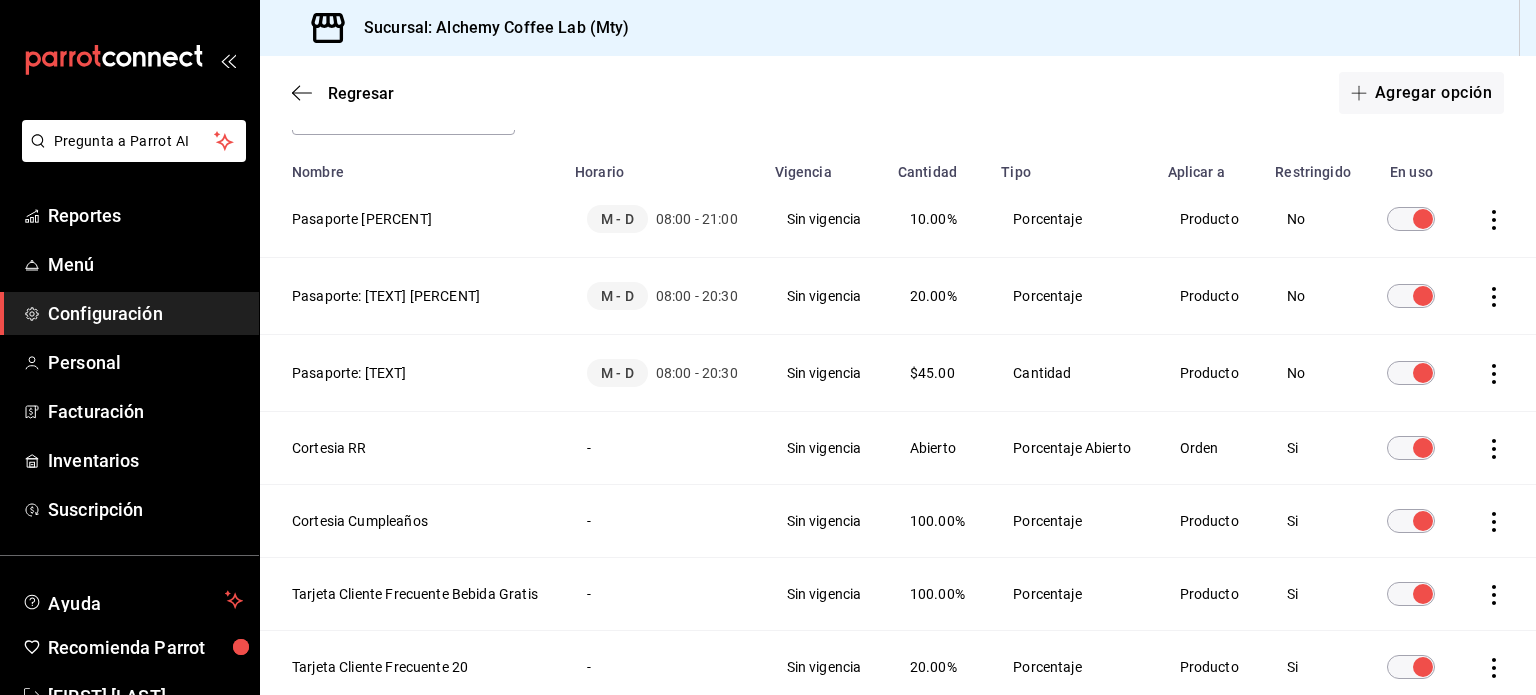 scroll, scrollTop: 132, scrollLeft: 0, axis: vertical 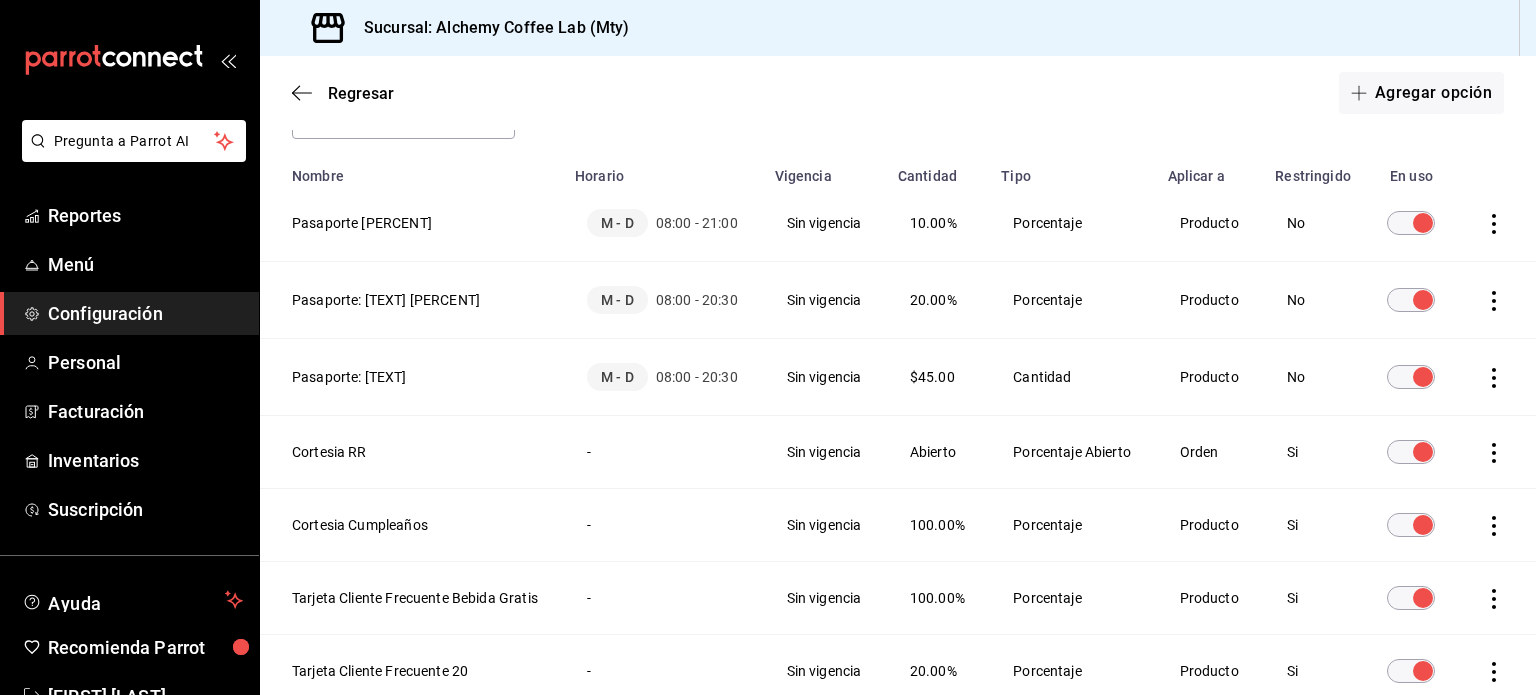 click 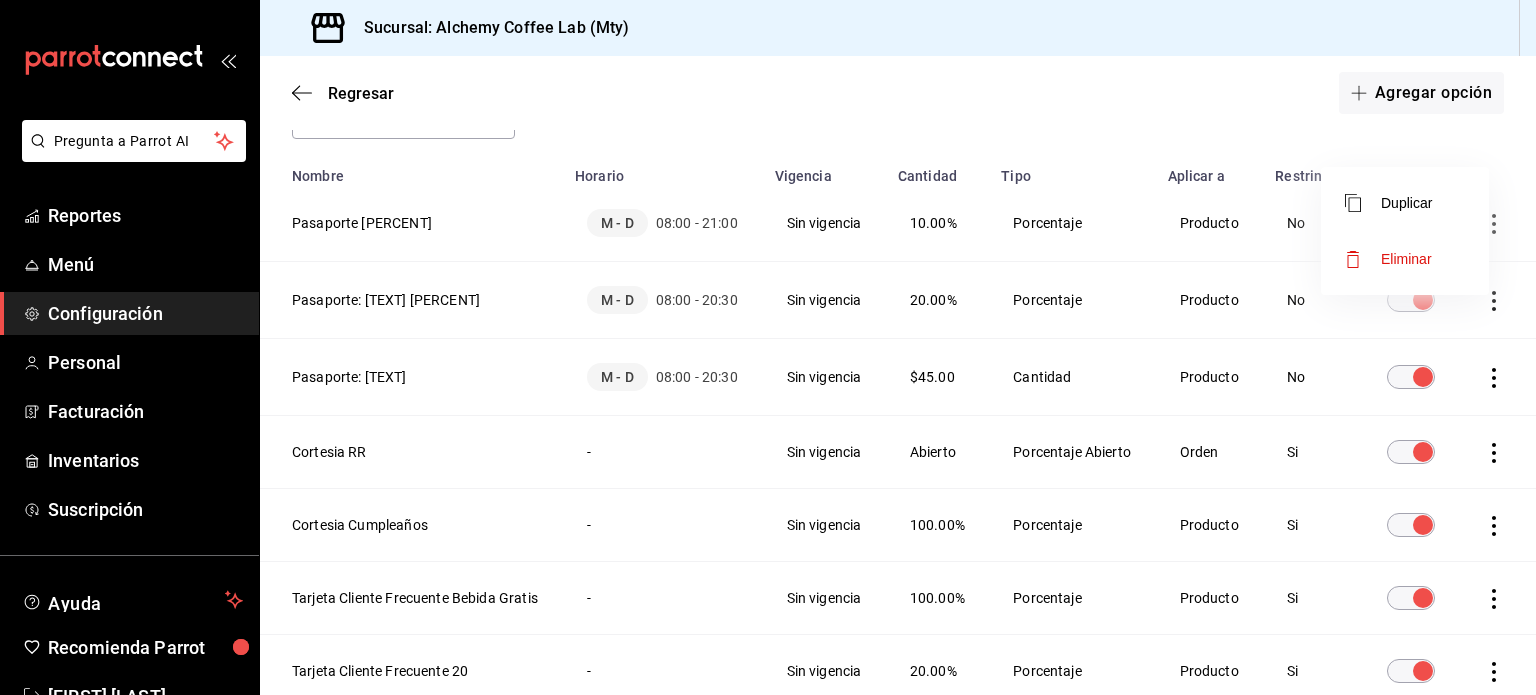 click at bounding box center (768, 347) 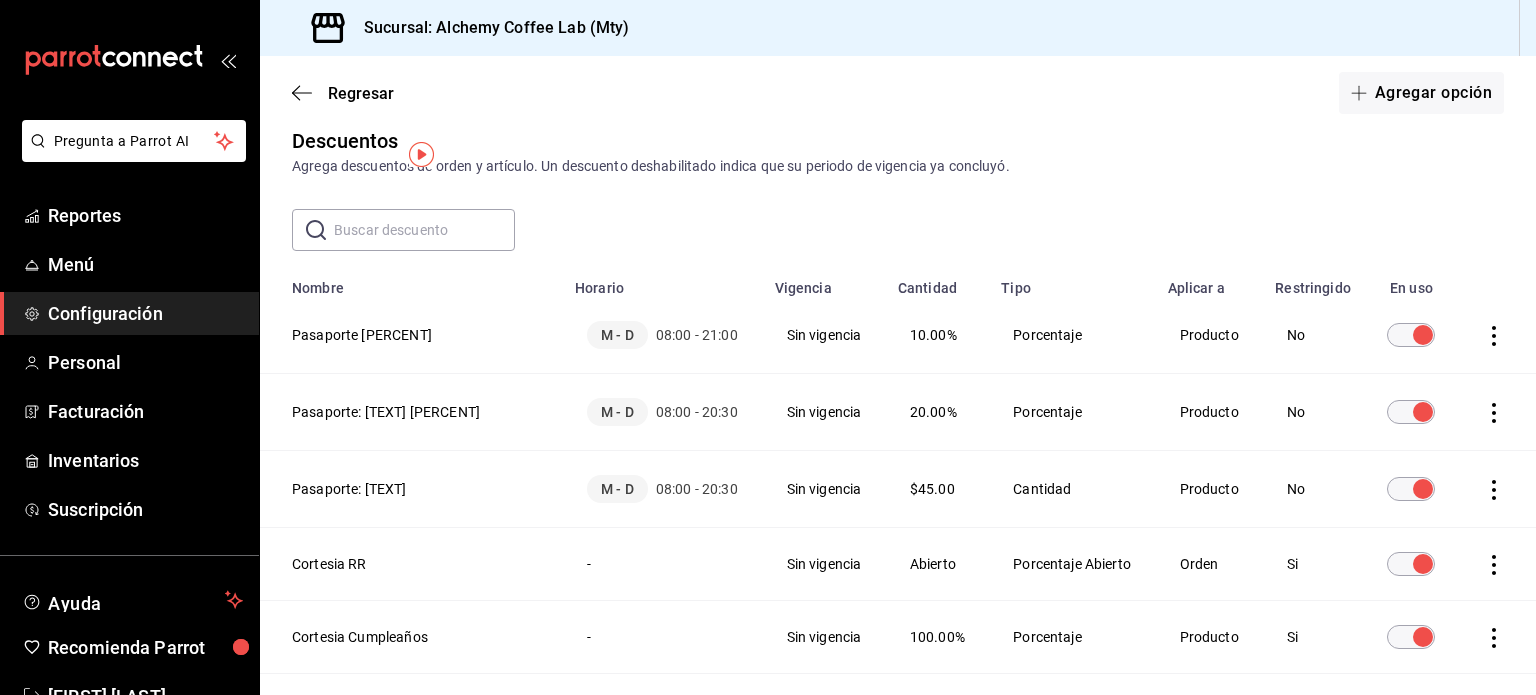 scroll, scrollTop: 0, scrollLeft: 0, axis: both 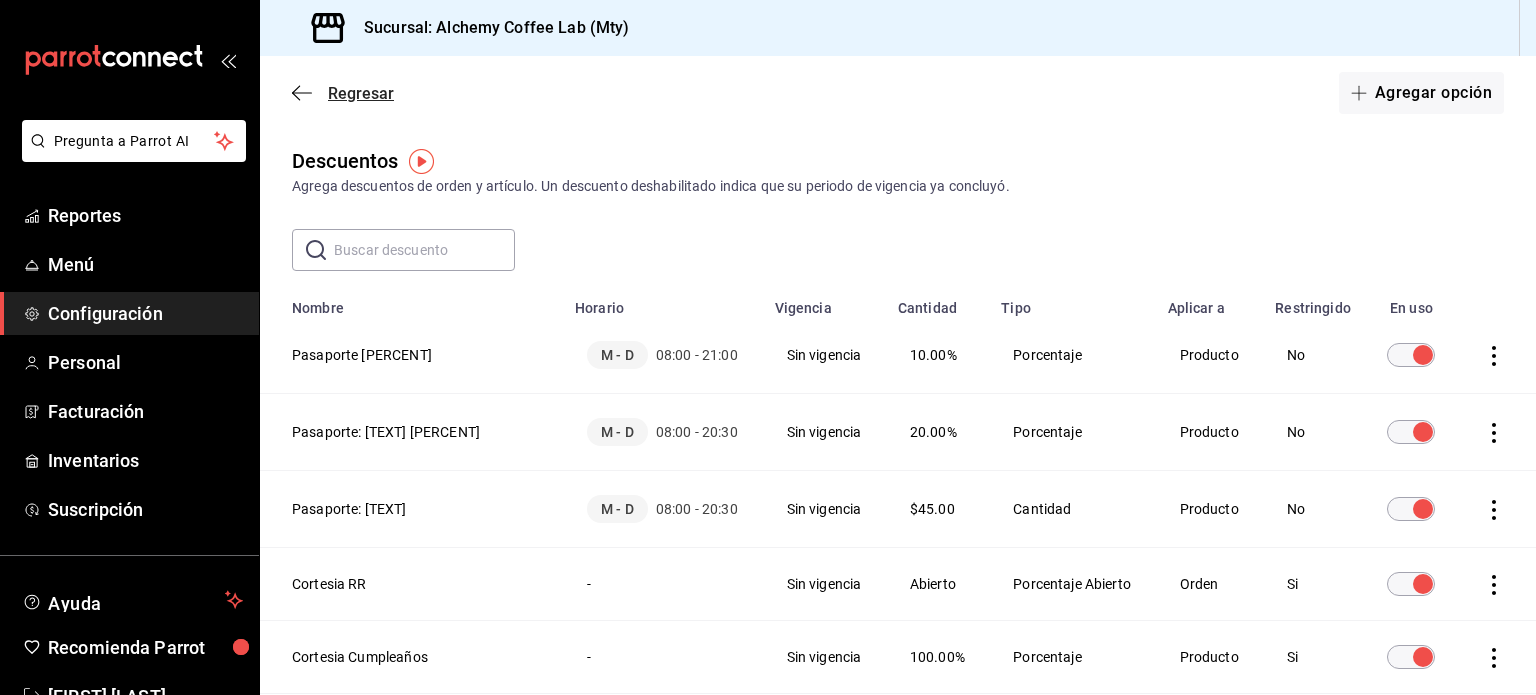 click 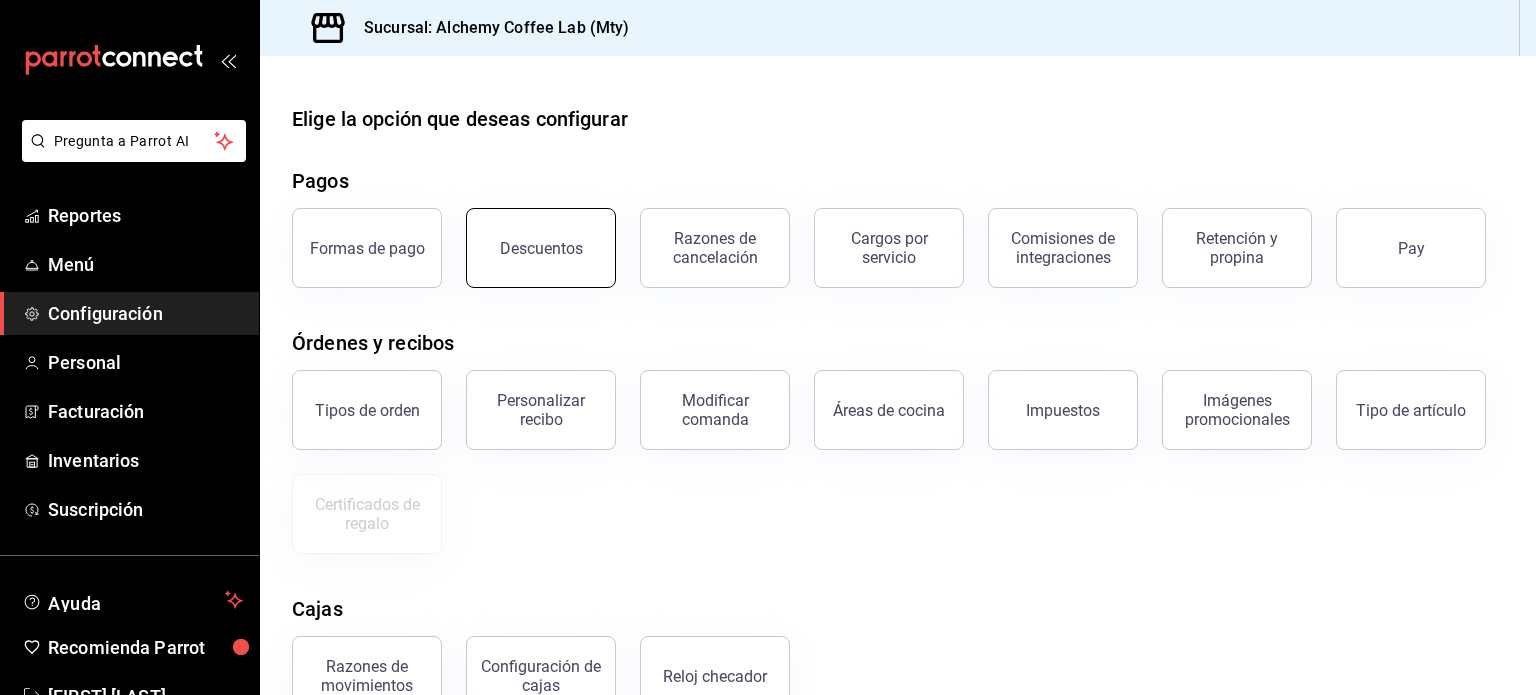 click on "Descuentos" at bounding box center [541, 248] 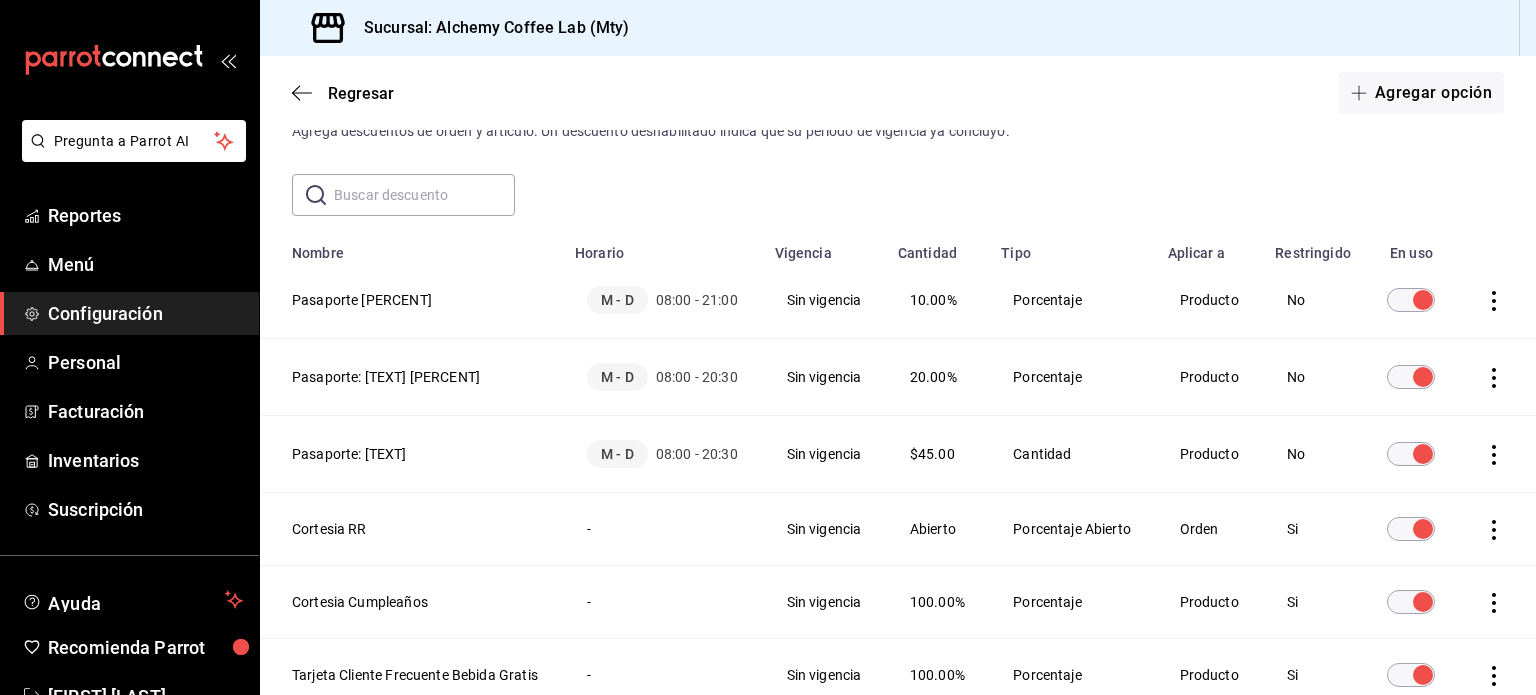 scroll, scrollTop: 0, scrollLeft: 0, axis: both 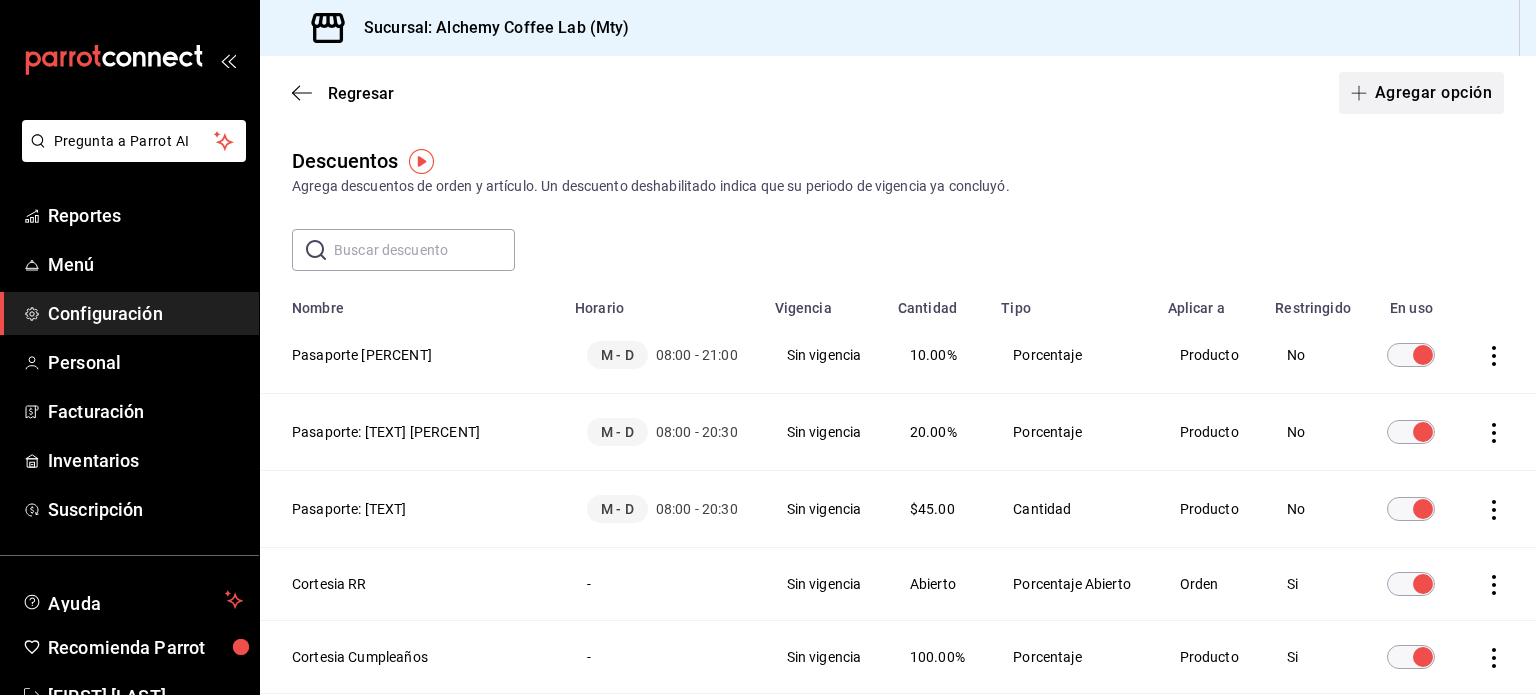 click at bounding box center [1363, 93] 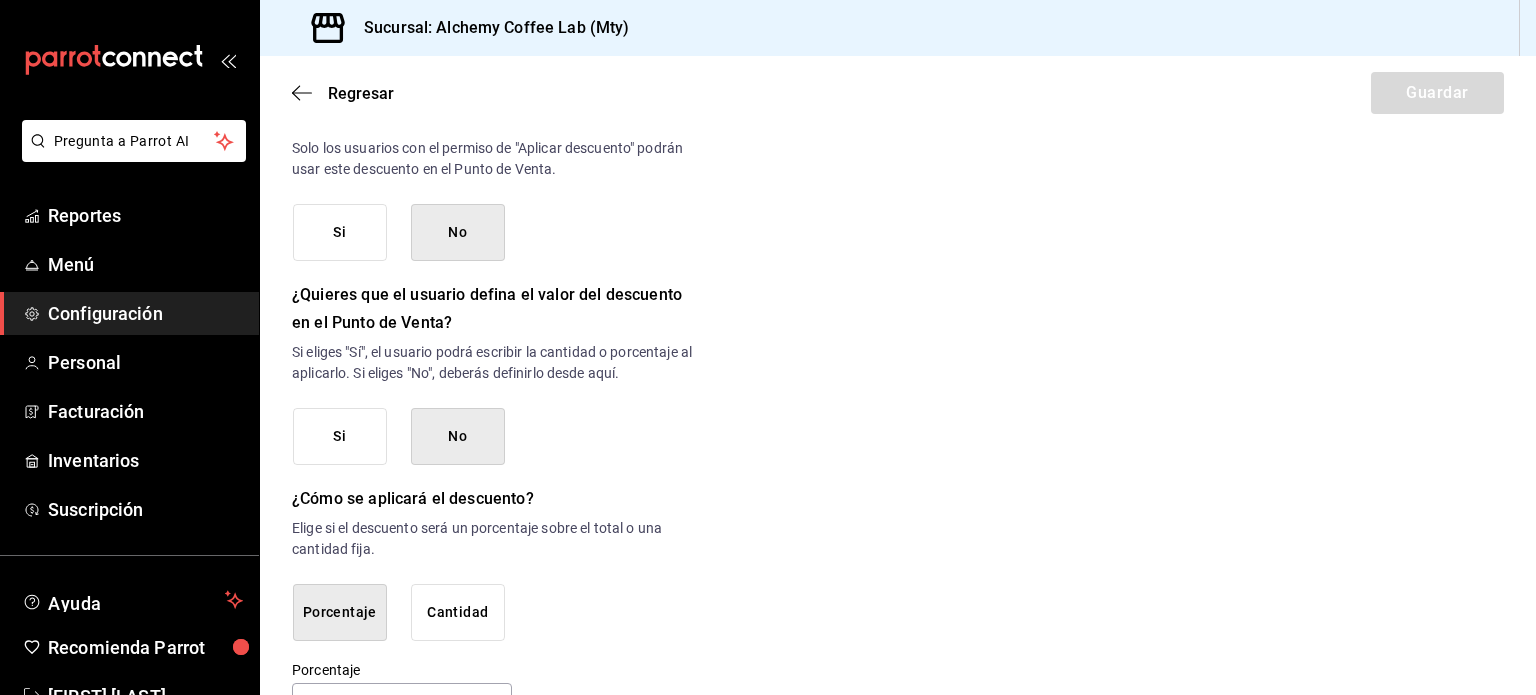 scroll, scrollTop: 916, scrollLeft: 0, axis: vertical 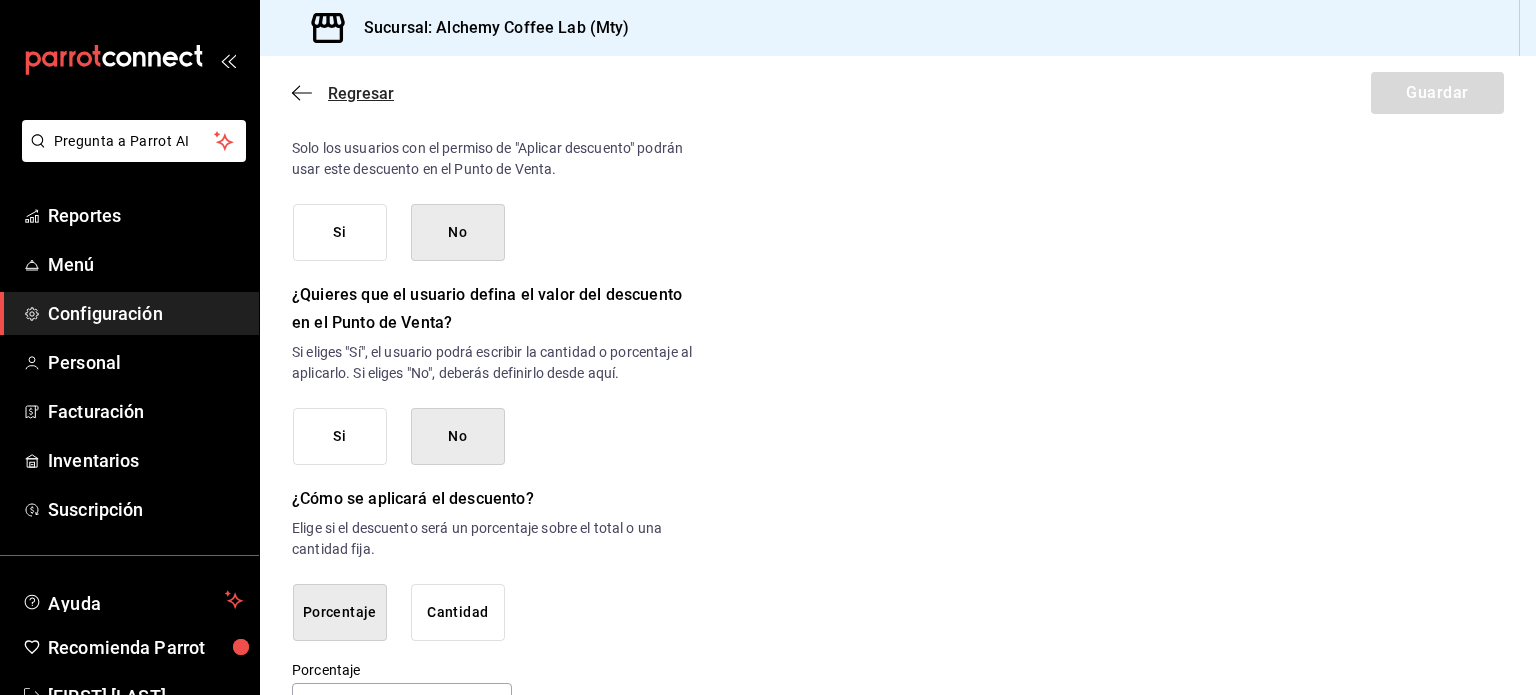 click 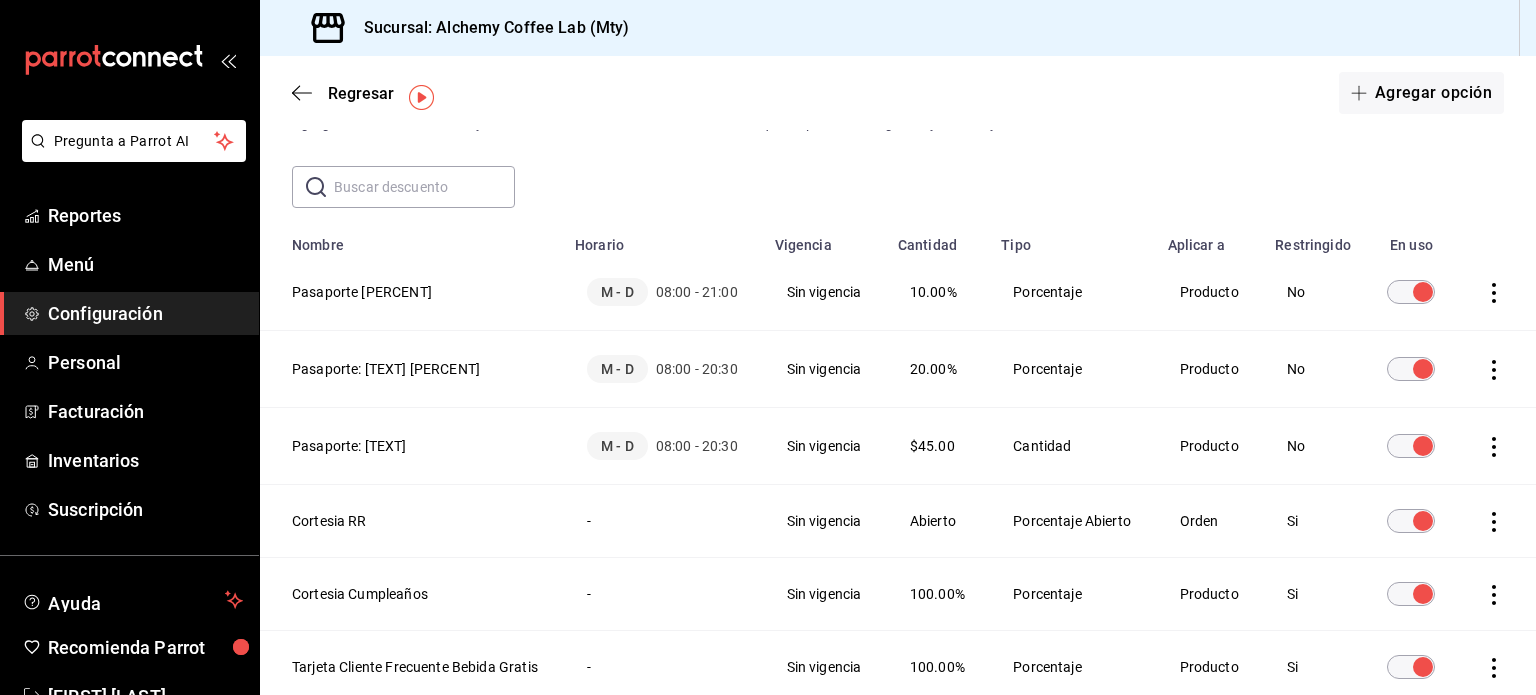 scroll, scrollTop: 0, scrollLeft: 0, axis: both 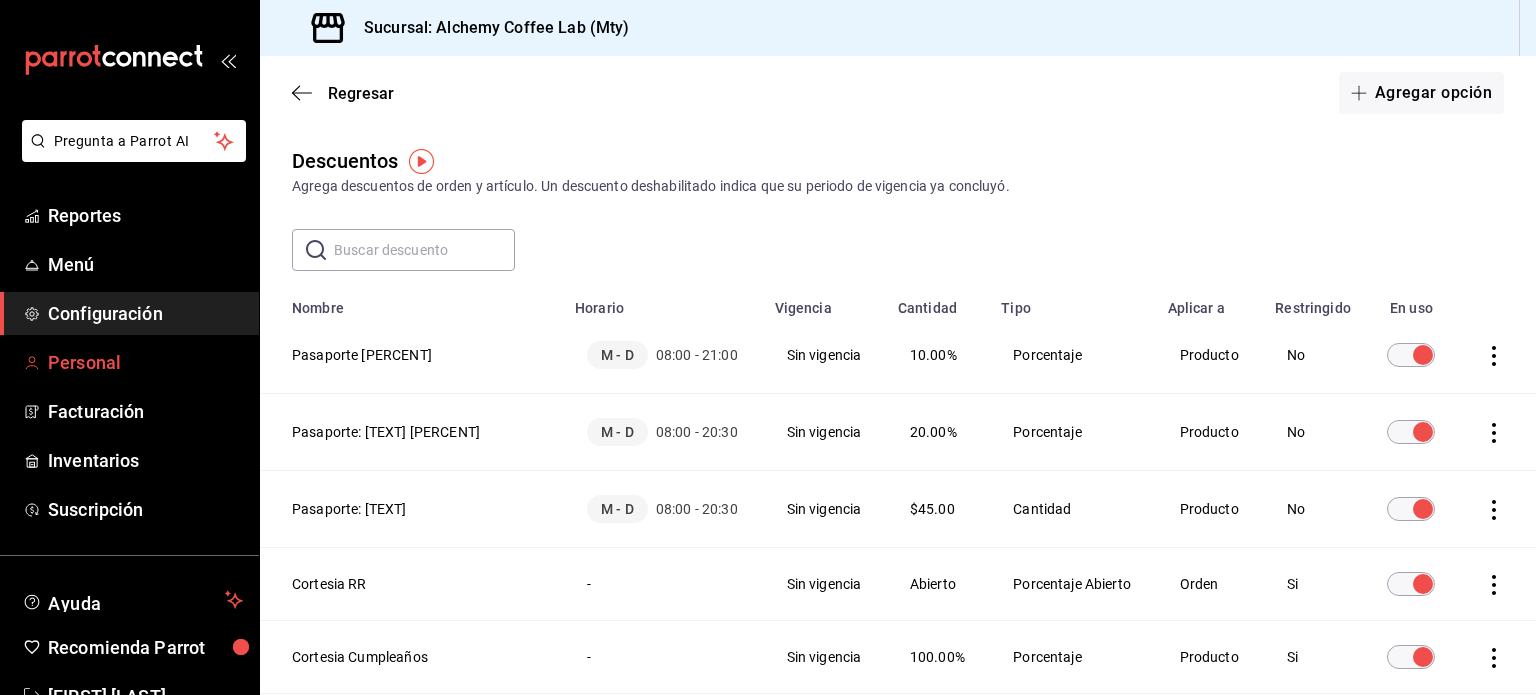 click on "Personal" at bounding box center [129, 362] 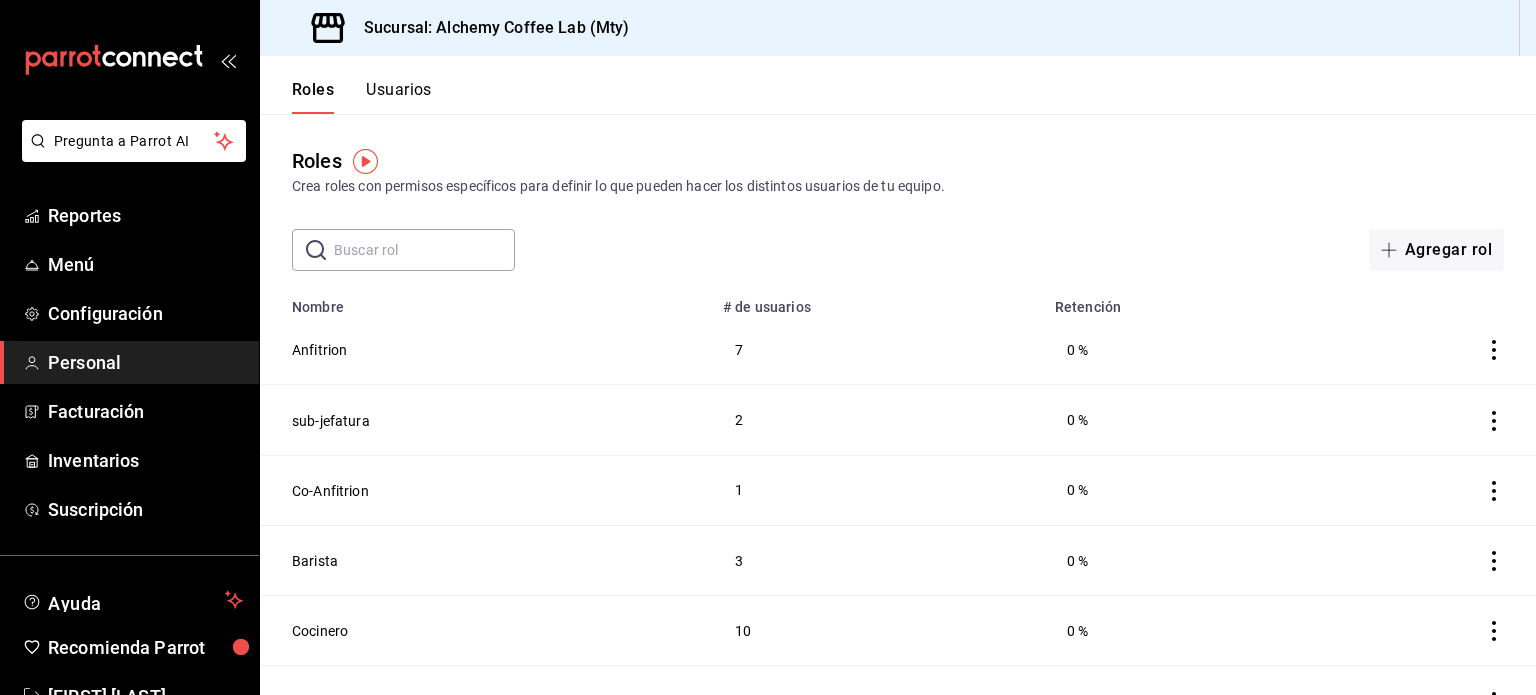 click on "Usuarios" at bounding box center [399, 97] 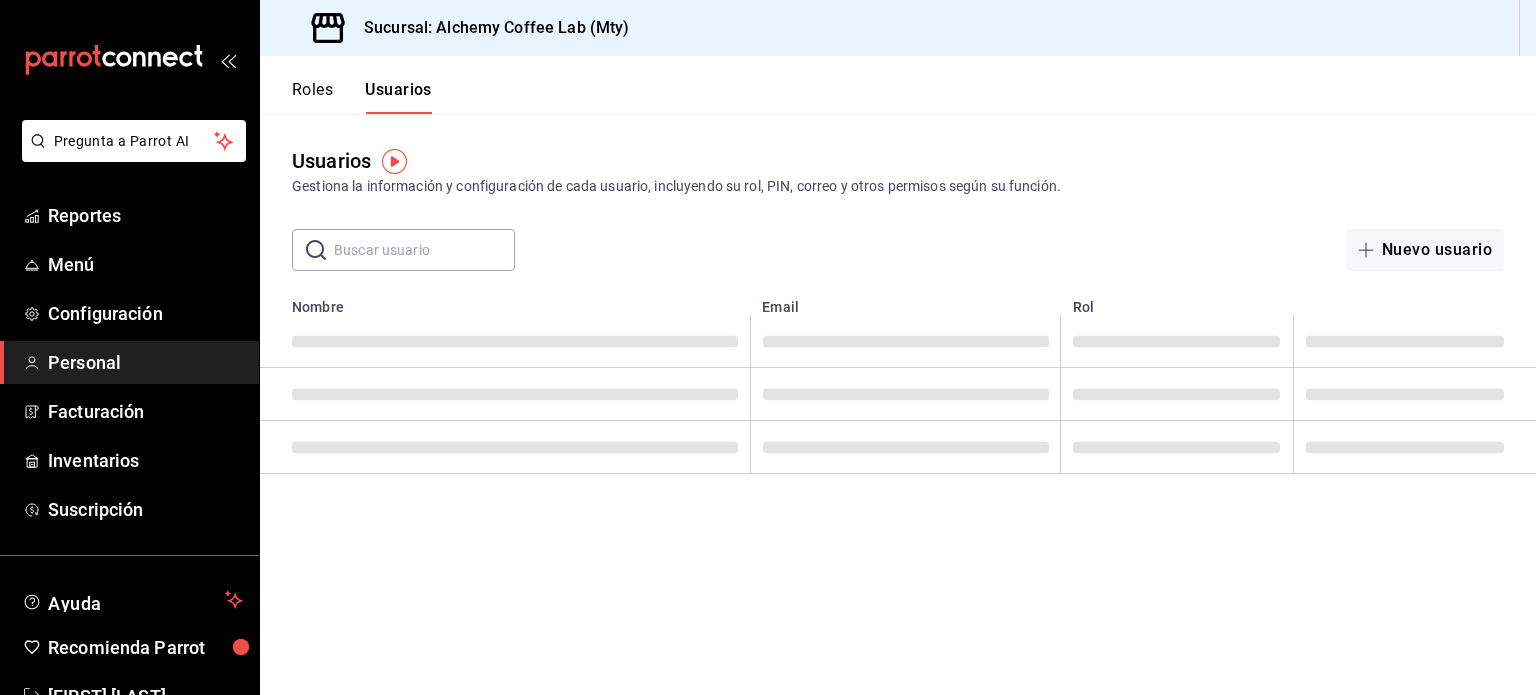click at bounding box center [424, 250] 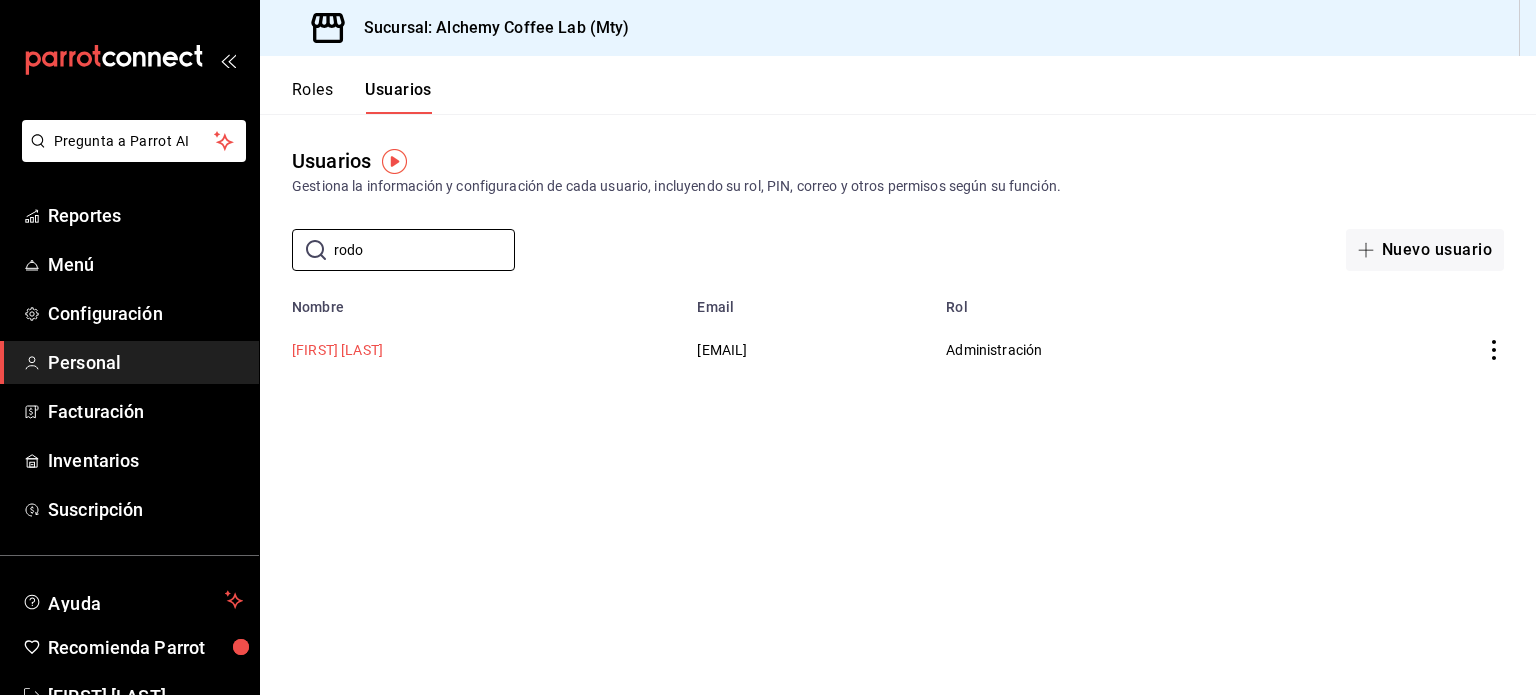 type on "rodo" 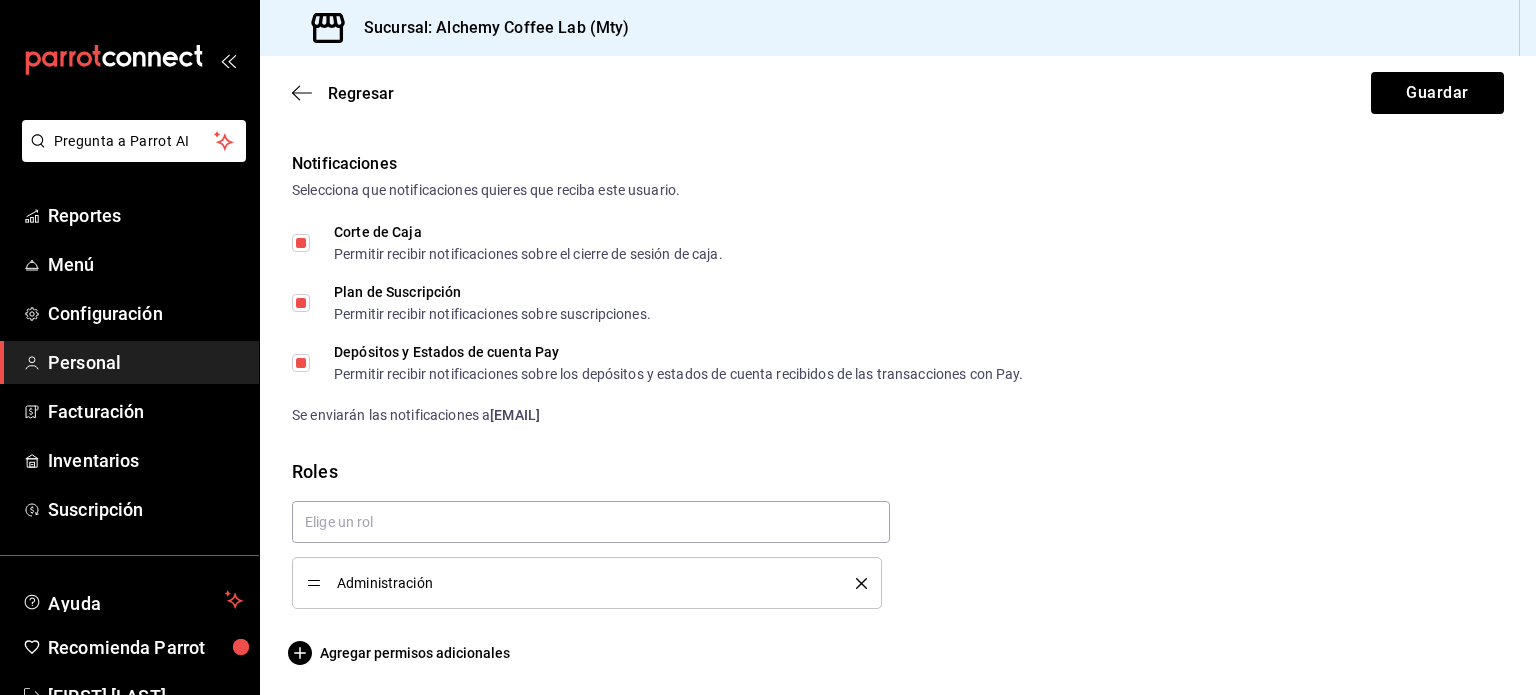 scroll, scrollTop: 1013, scrollLeft: 0, axis: vertical 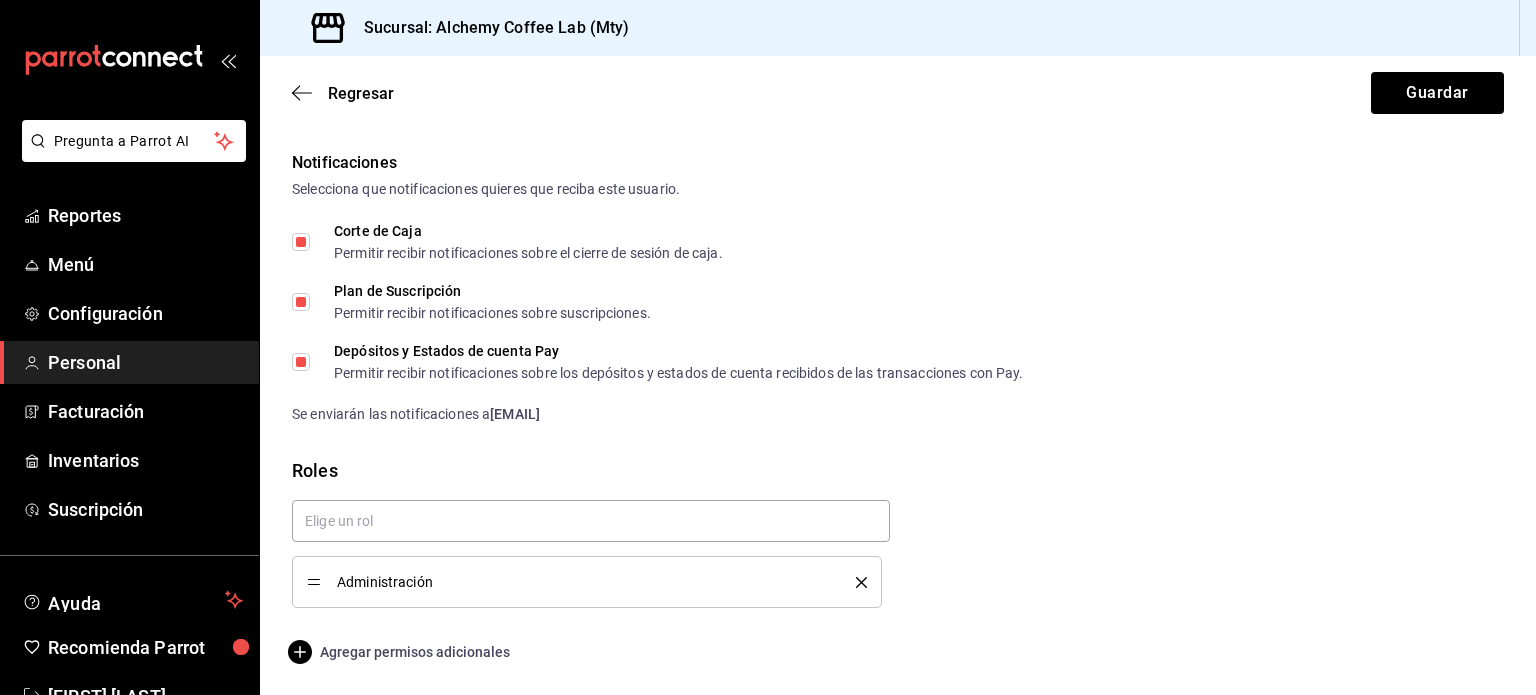 click on "Agregar permisos adicionales" at bounding box center (401, 652) 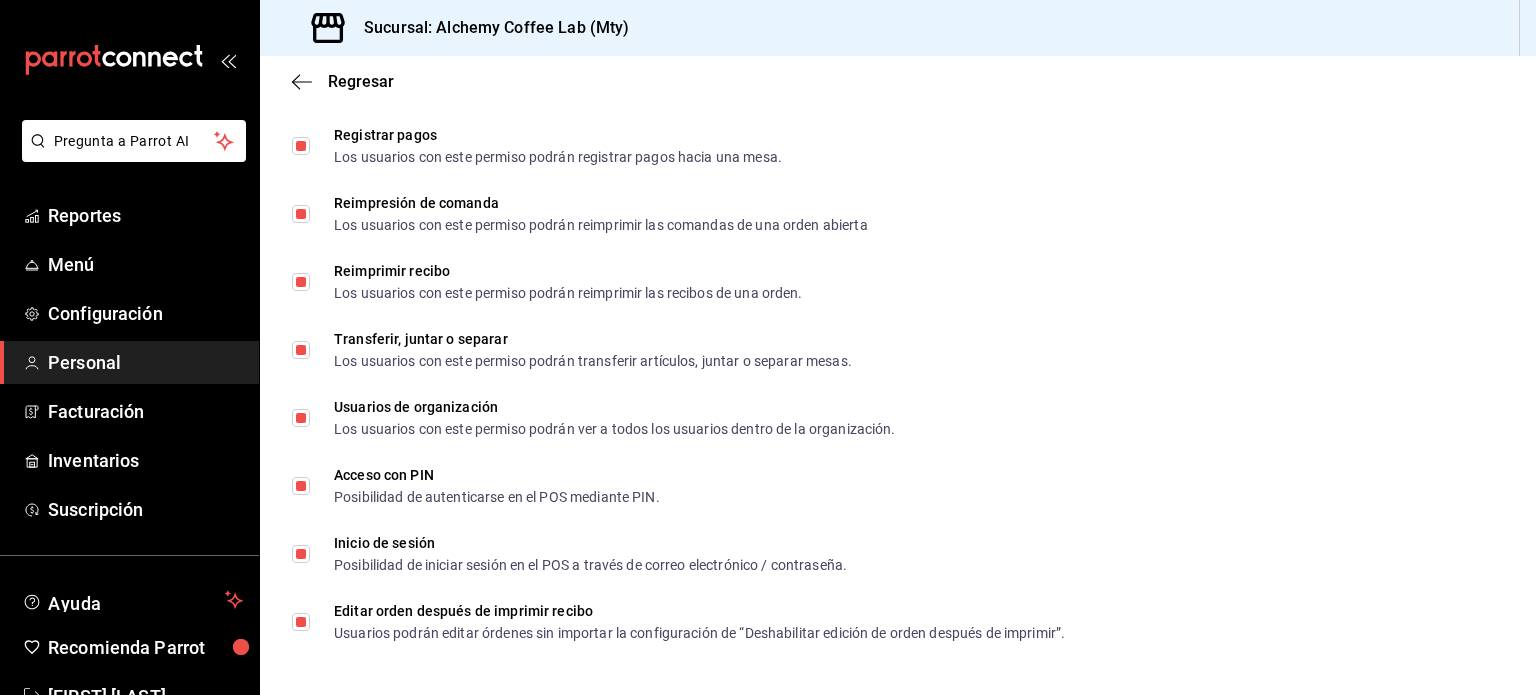 scroll, scrollTop: 2942, scrollLeft: 0, axis: vertical 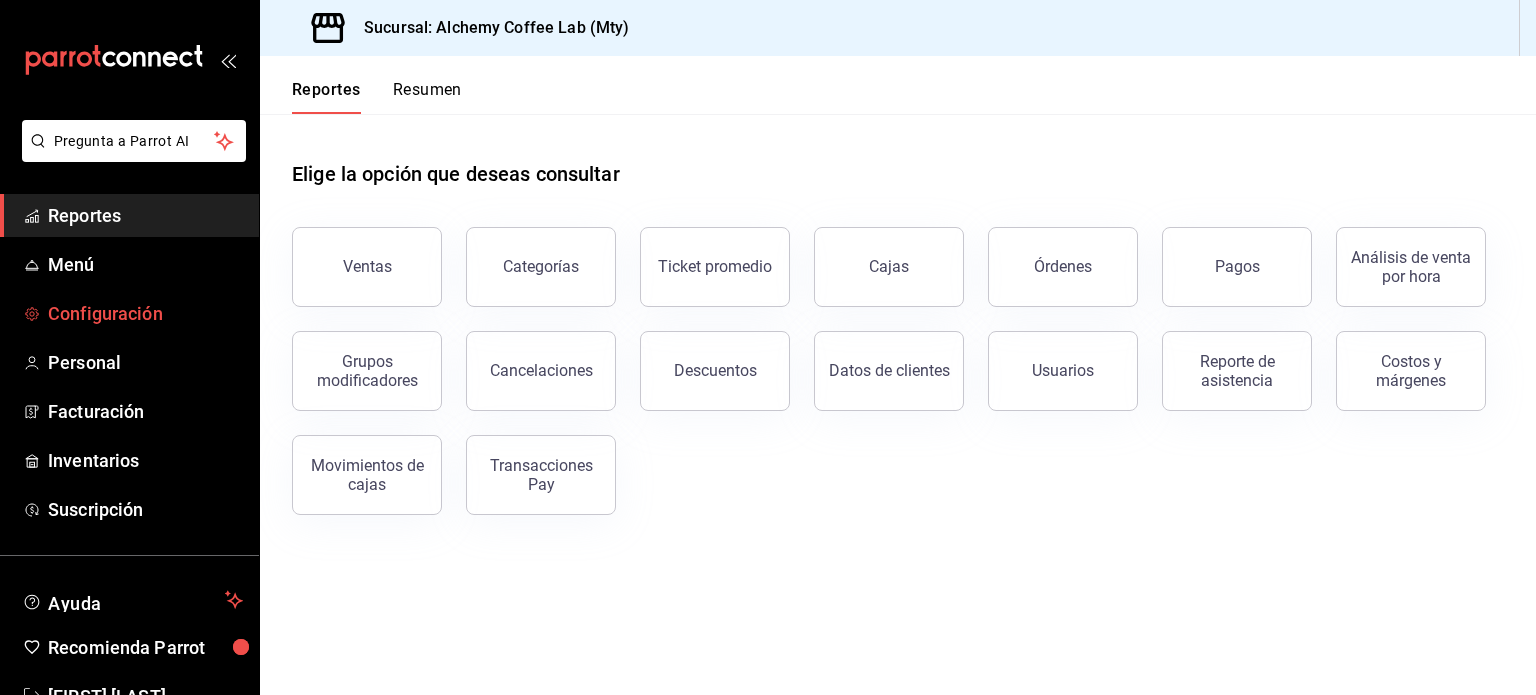 click on "Configuración" at bounding box center (129, 313) 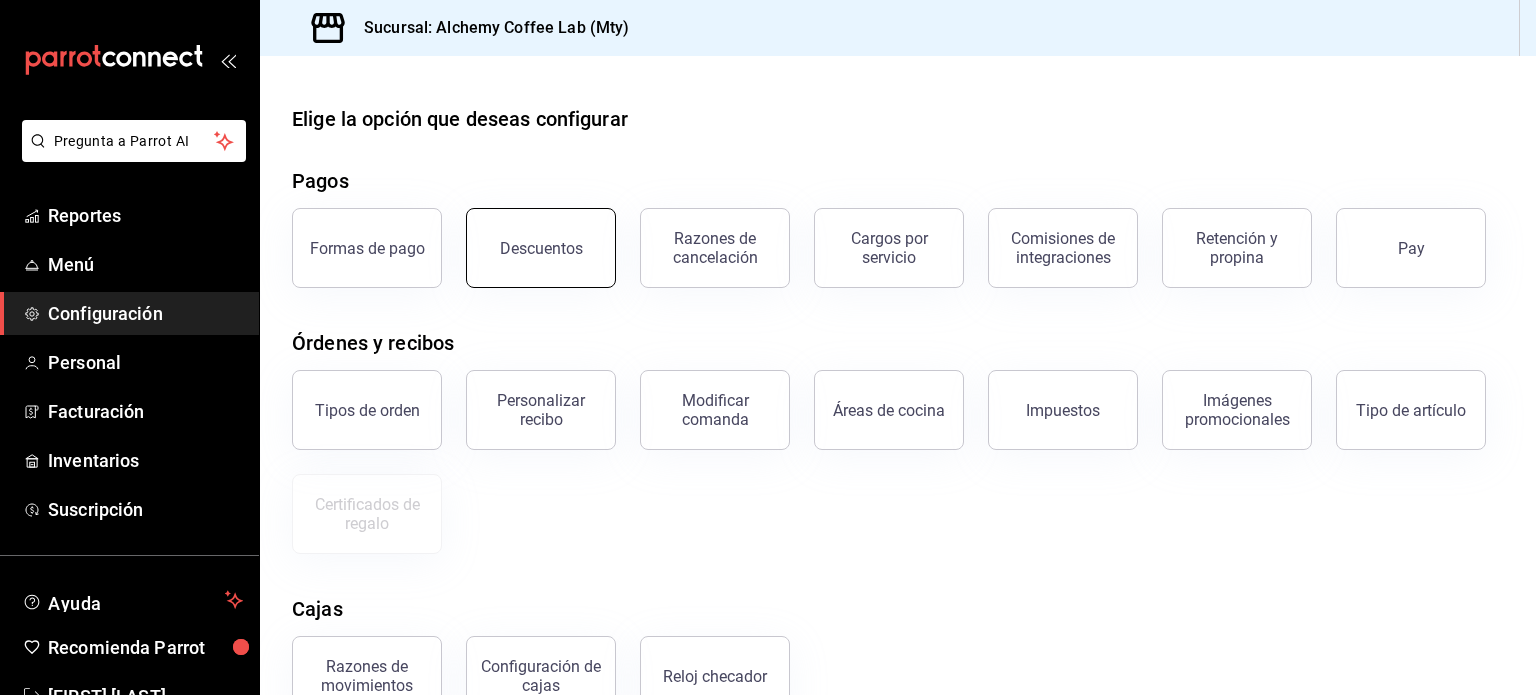 click on "Descuentos" at bounding box center [541, 248] 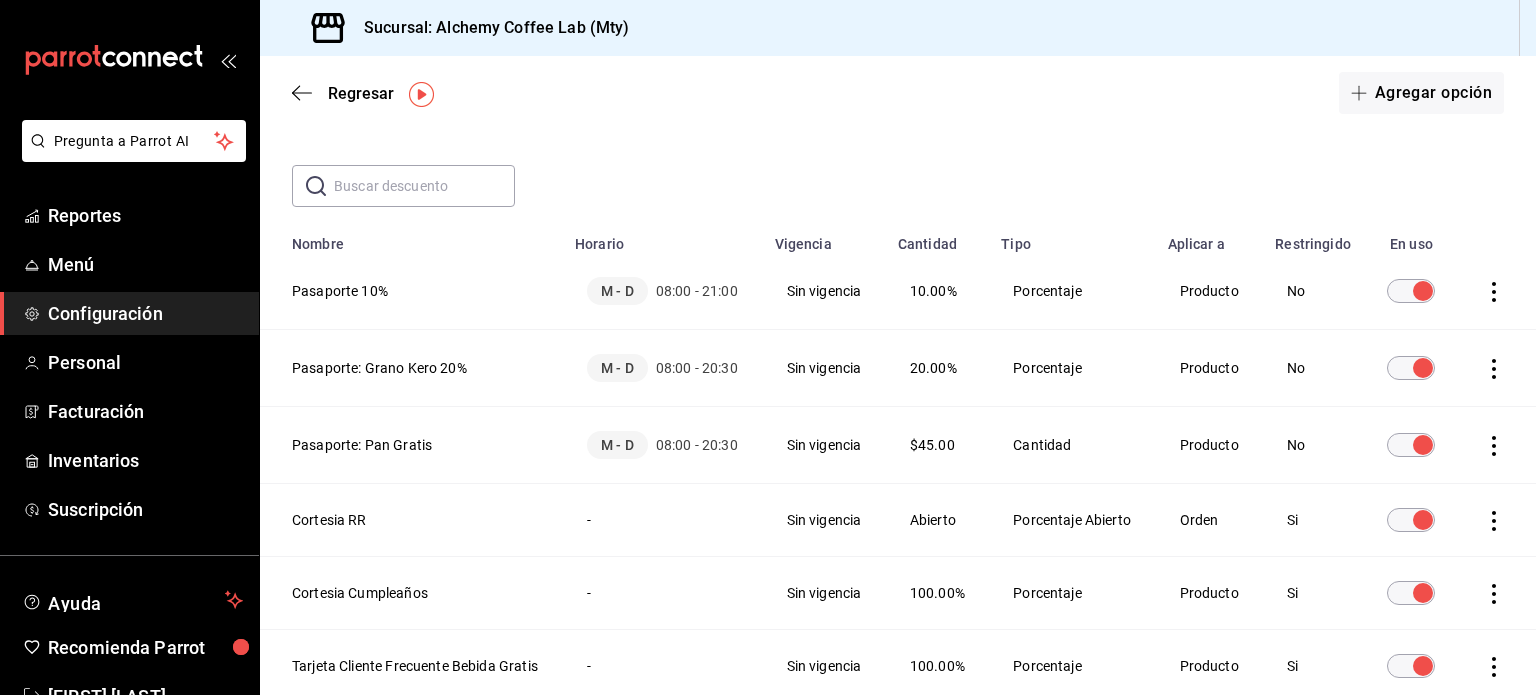 scroll, scrollTop: 66, scrollLeft: 0, axis: vertical 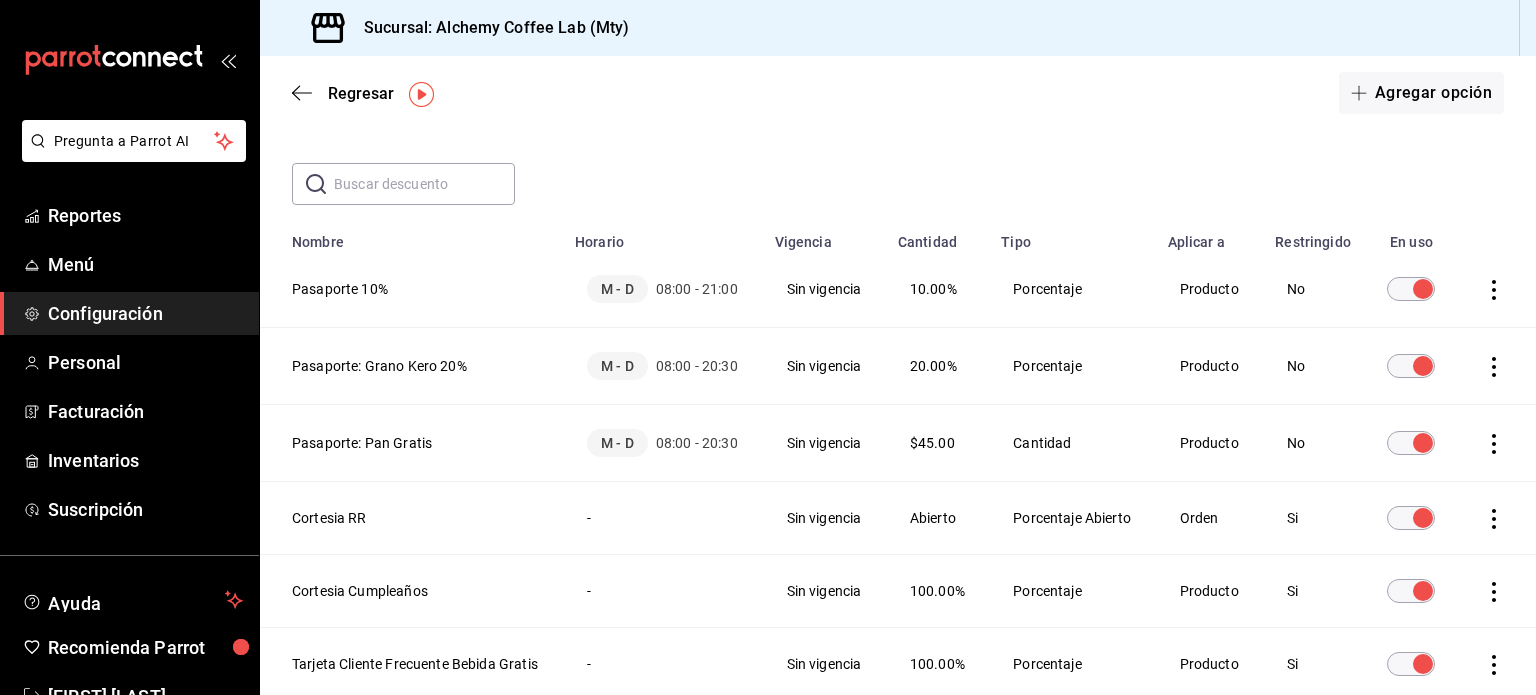 click on "Producto" at bounding box center (1210, 289) 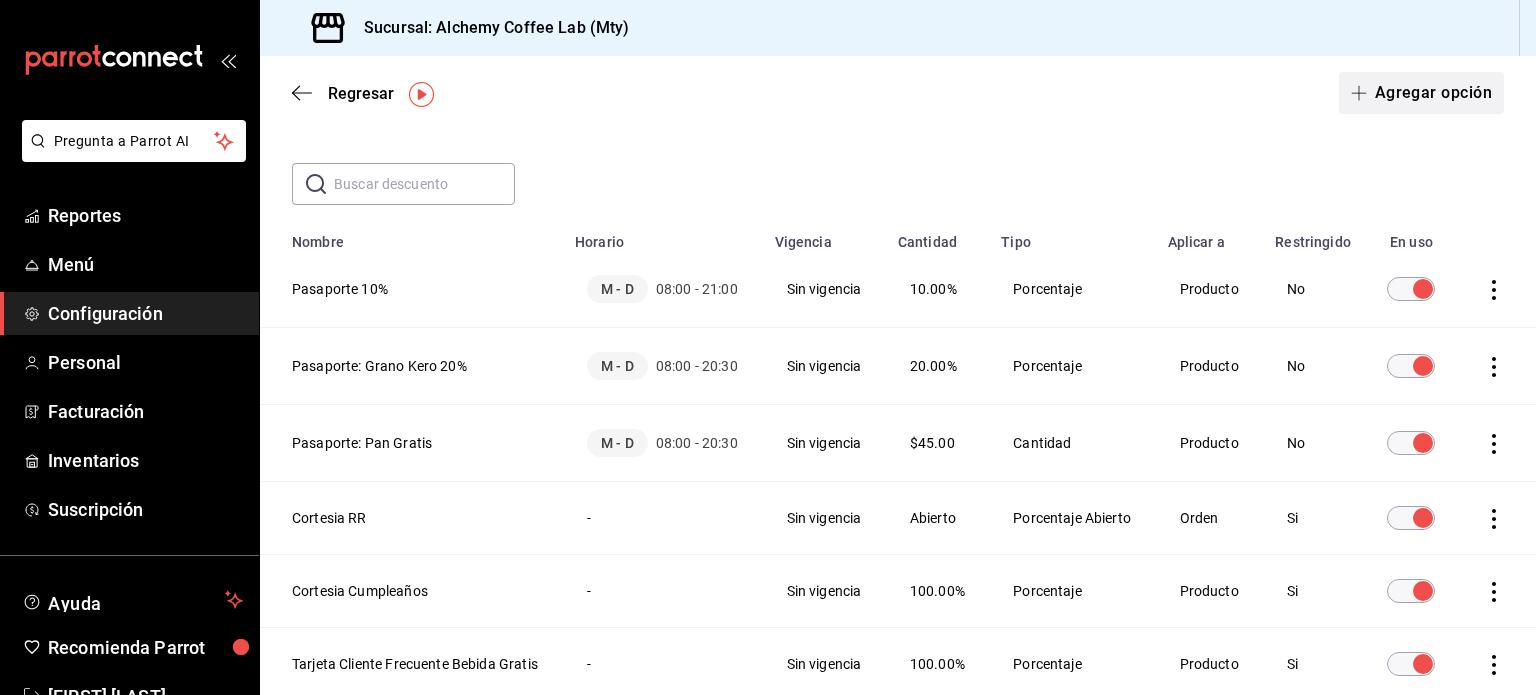 click on "Agregar opción" at bounding box center (1421, 93) 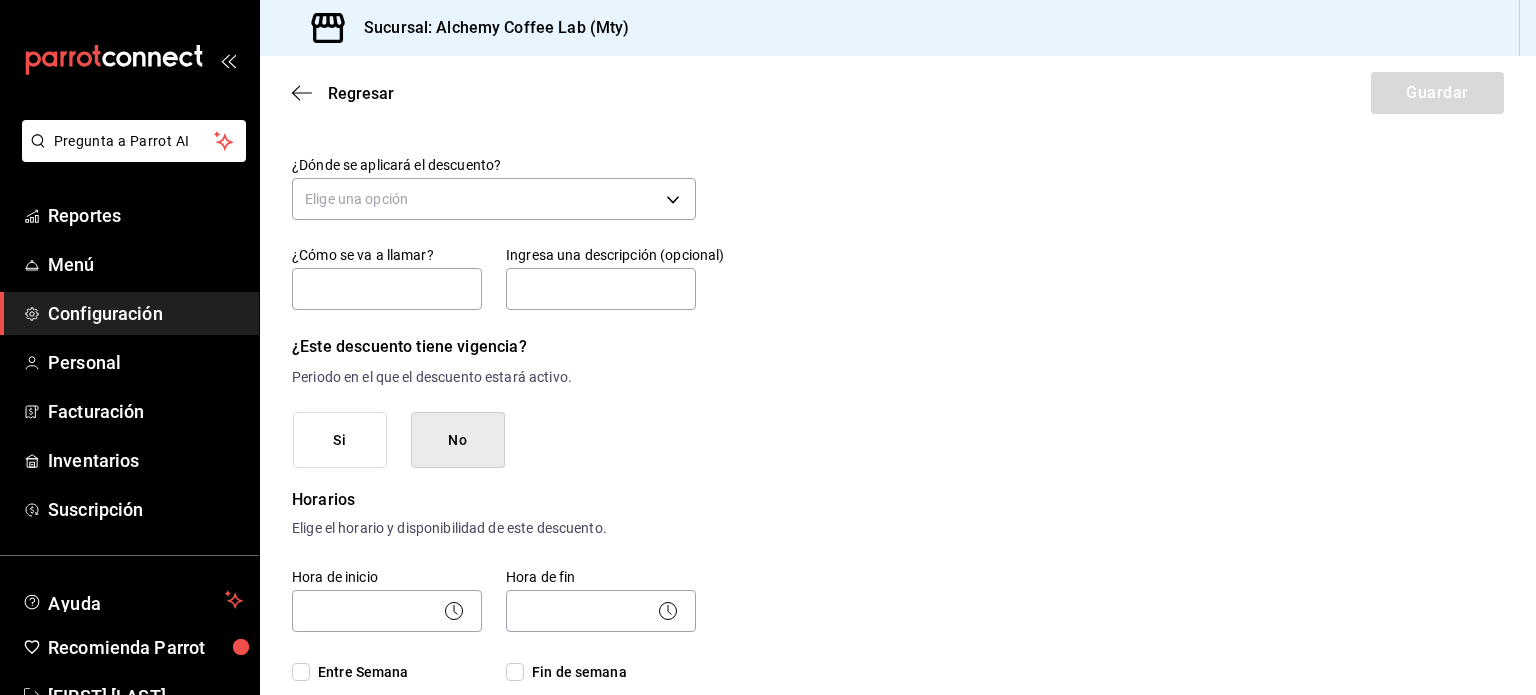 scroll, scrollTop: 0, scrollLeft: 0, axis: both 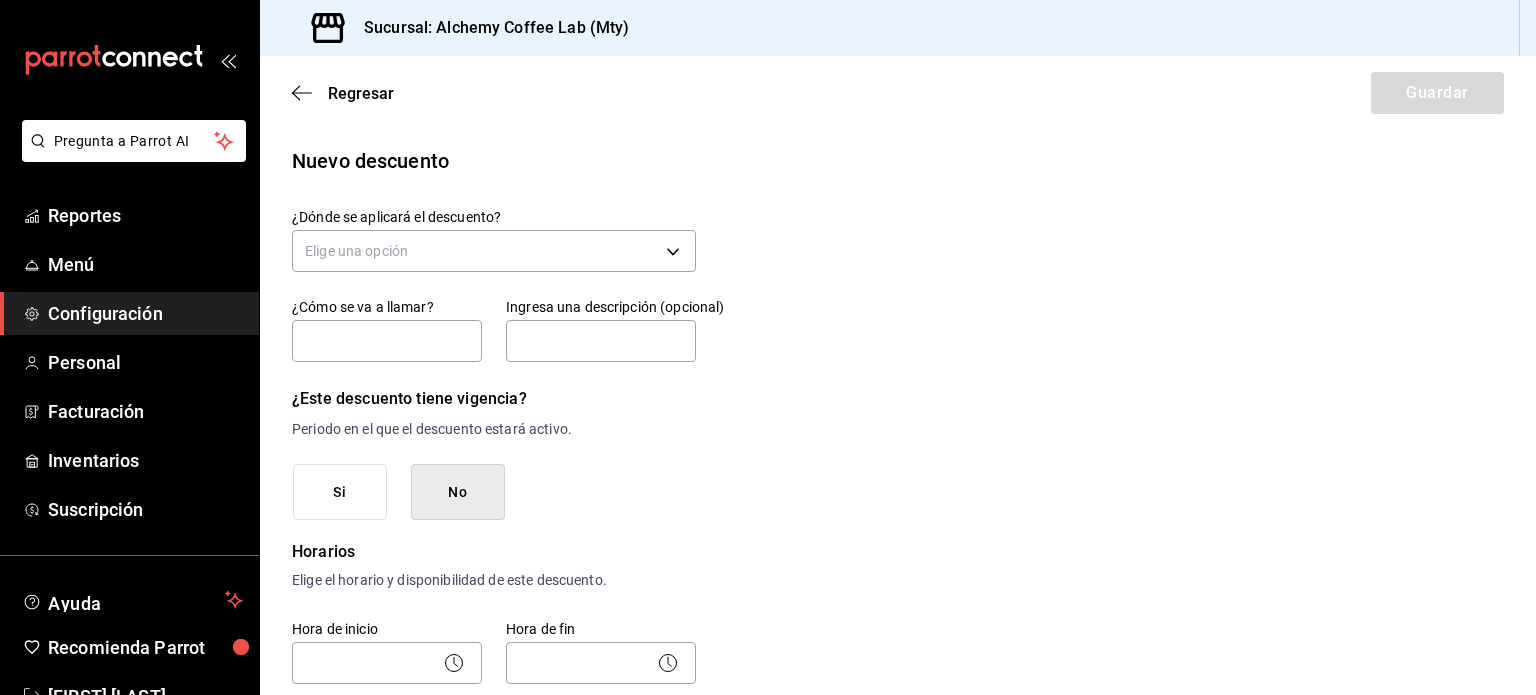 click on "¿Dónde se aplicará el descuento? Elige una opción" at bounding box center (494, 243) 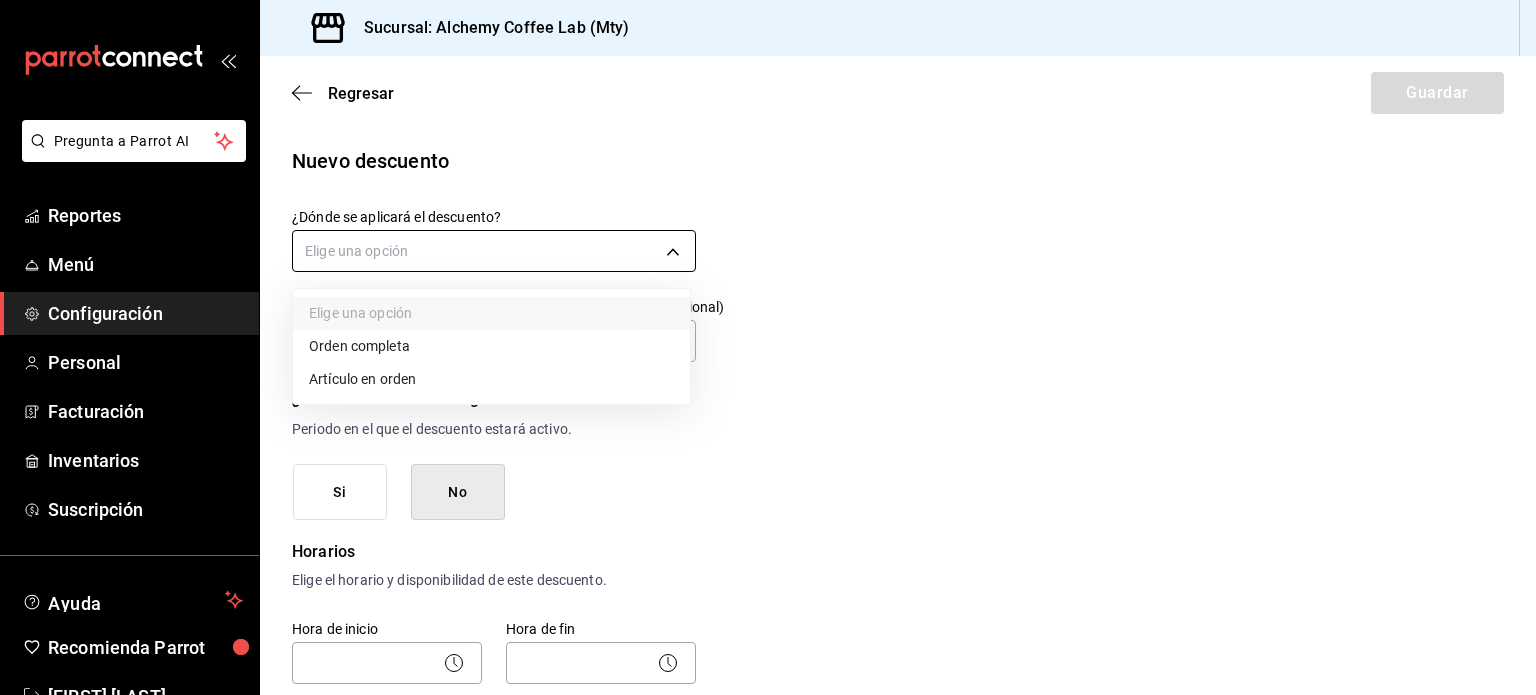 click on "Pregunta a Parrot AI Reportes   Menú   Configuración   Personal   Facturación   Inventarios   Suscripción   Ayuda Recomienda Parrot   [FIRST] [LAST]   Sugerir nueva función   Sucursal: Alchemy Coffee Lab (Mty) Regresar Guardar Nuevo descuento ¿Dónde se aplicará el descuento? Elige una opción ¿Cómo se va a llamar? Ingresa una descripción (opcional) ¿Este descuento tiene vigencia? Periodo en el que el descuento estará activo. Si No Horarios Elige el horario y disponibilidad de este descuento. Hora de inicio ​ Entre Semana Lunes Martes Miércoles Jueves Viernes Hora de fin ​ Fin de semana Sábado Domingo Agregar horario 1 de 5 horarios ¿Este descuento requiere un permiso especial para aplicarse? Solo los usuarios con el permiso de "Aplicar descuento" podrán usar este descuento en el Punto de Venta. Si No ¿Quieres que el usuario defina el valor del descuento en el Punto de Venta? Si No ¿Cómo se aplicará el descuento? Porcentaje Cantidad Porcentaje 0.00 % Porcentaje Pregunta a Parrot AI" at bounding box center [768, 347] 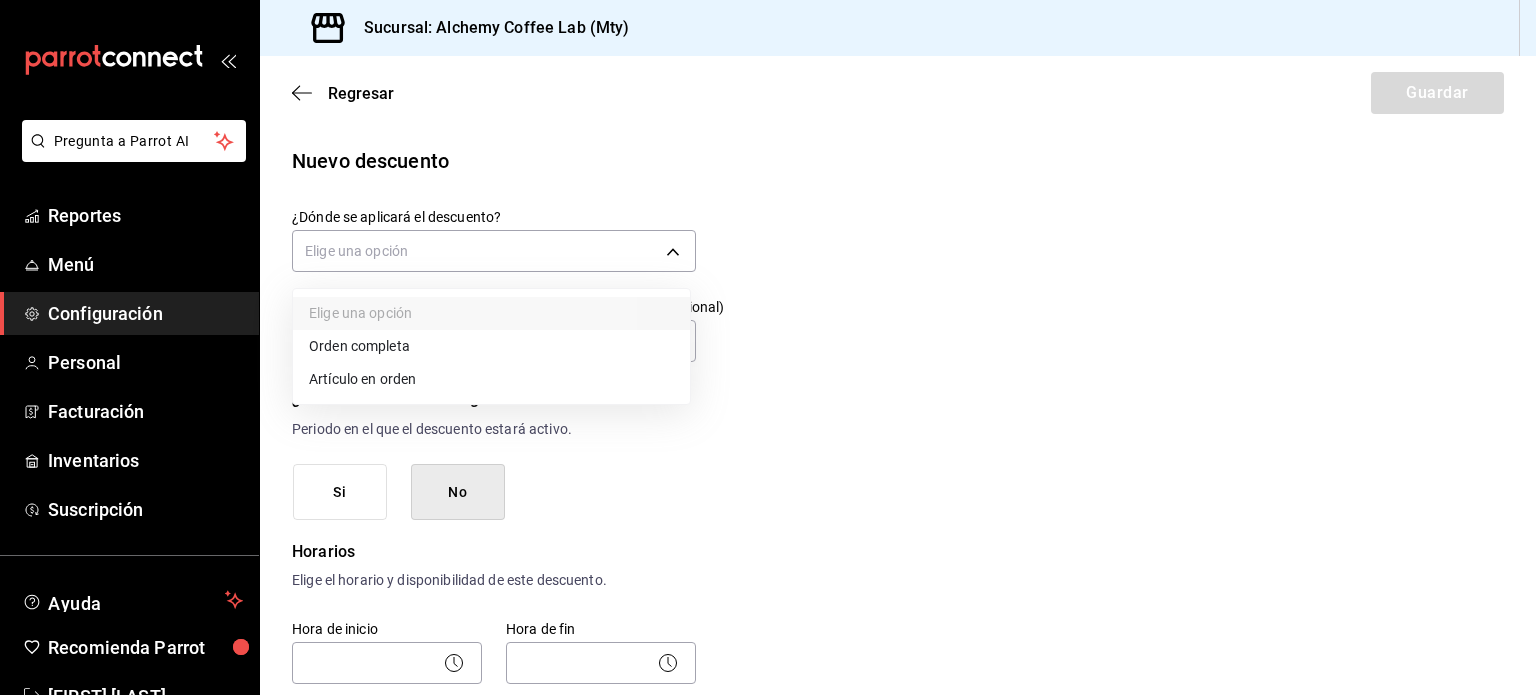 click on "Artículo en orden" at bounding box center (491, 379) 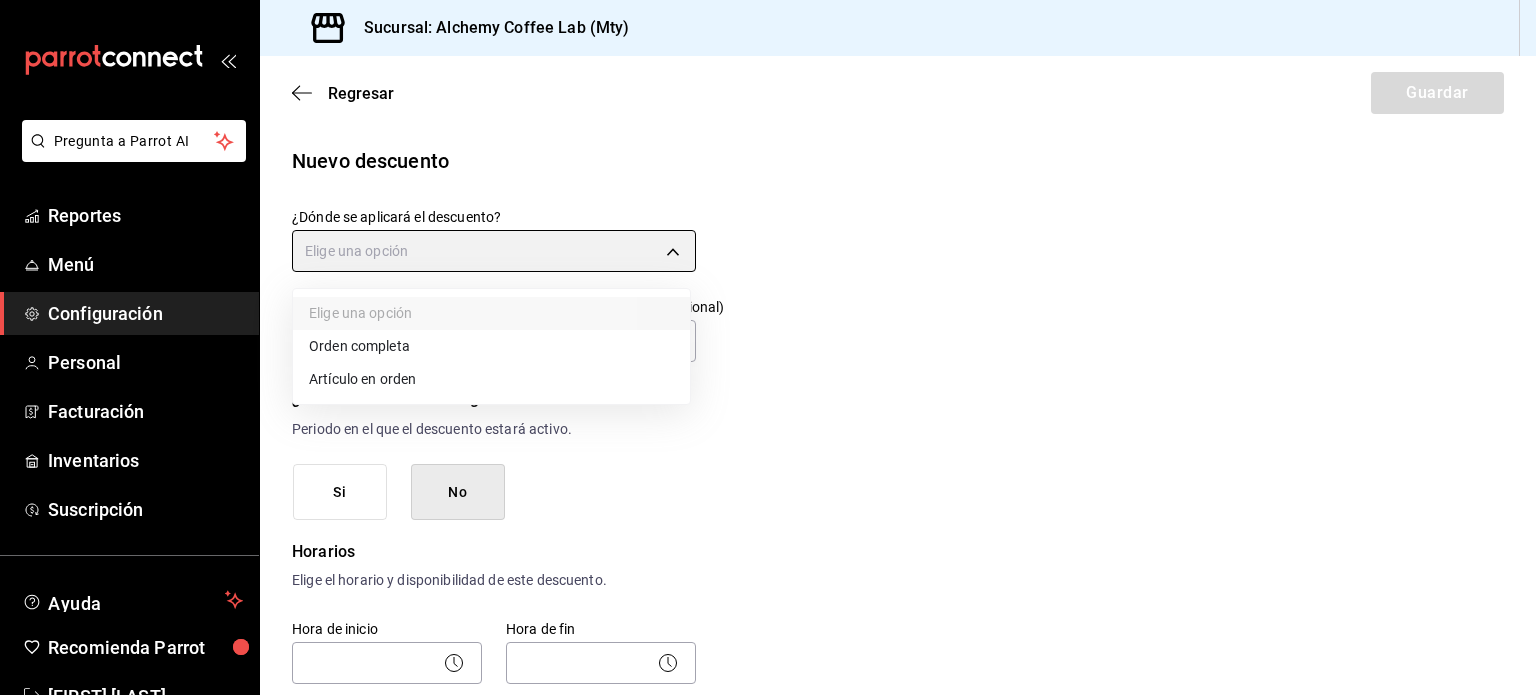 type on "ORDER_ITEM" 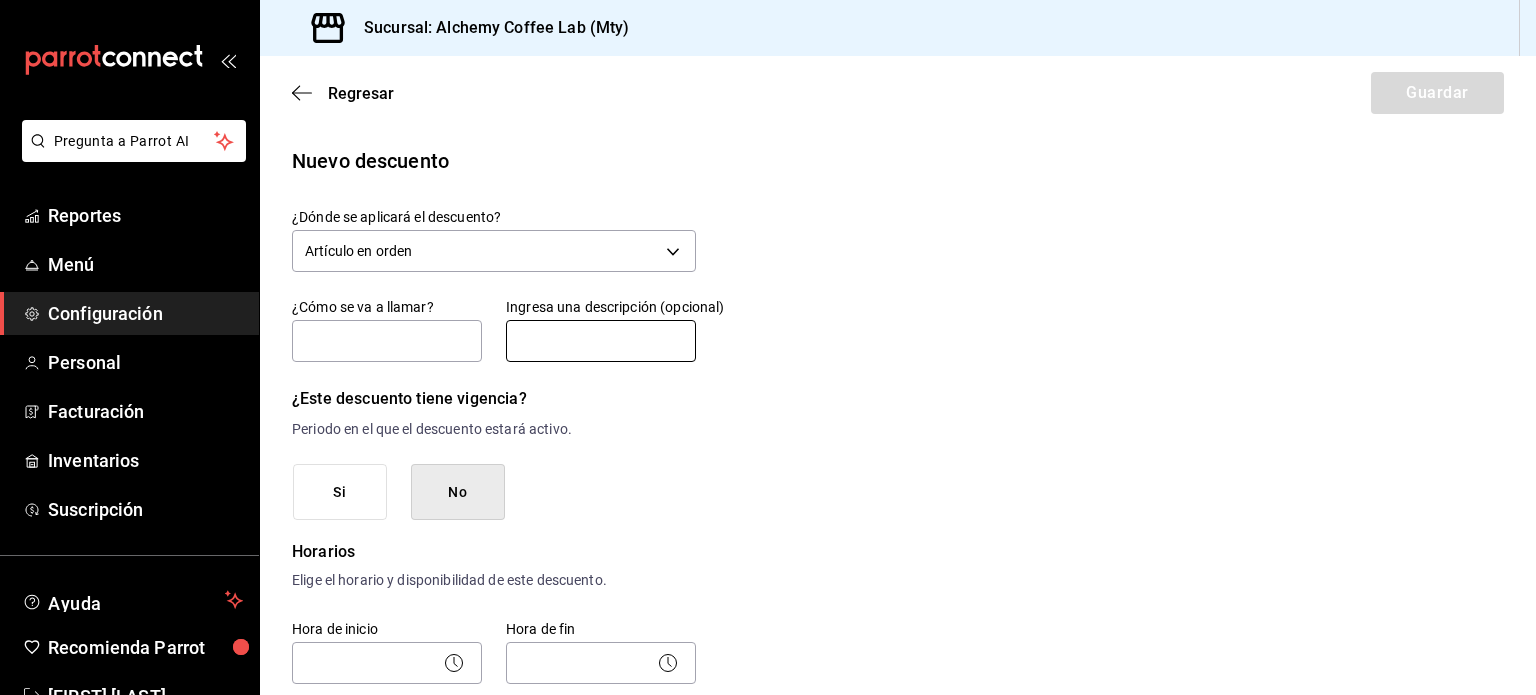 click at bounding box center [601, 341] 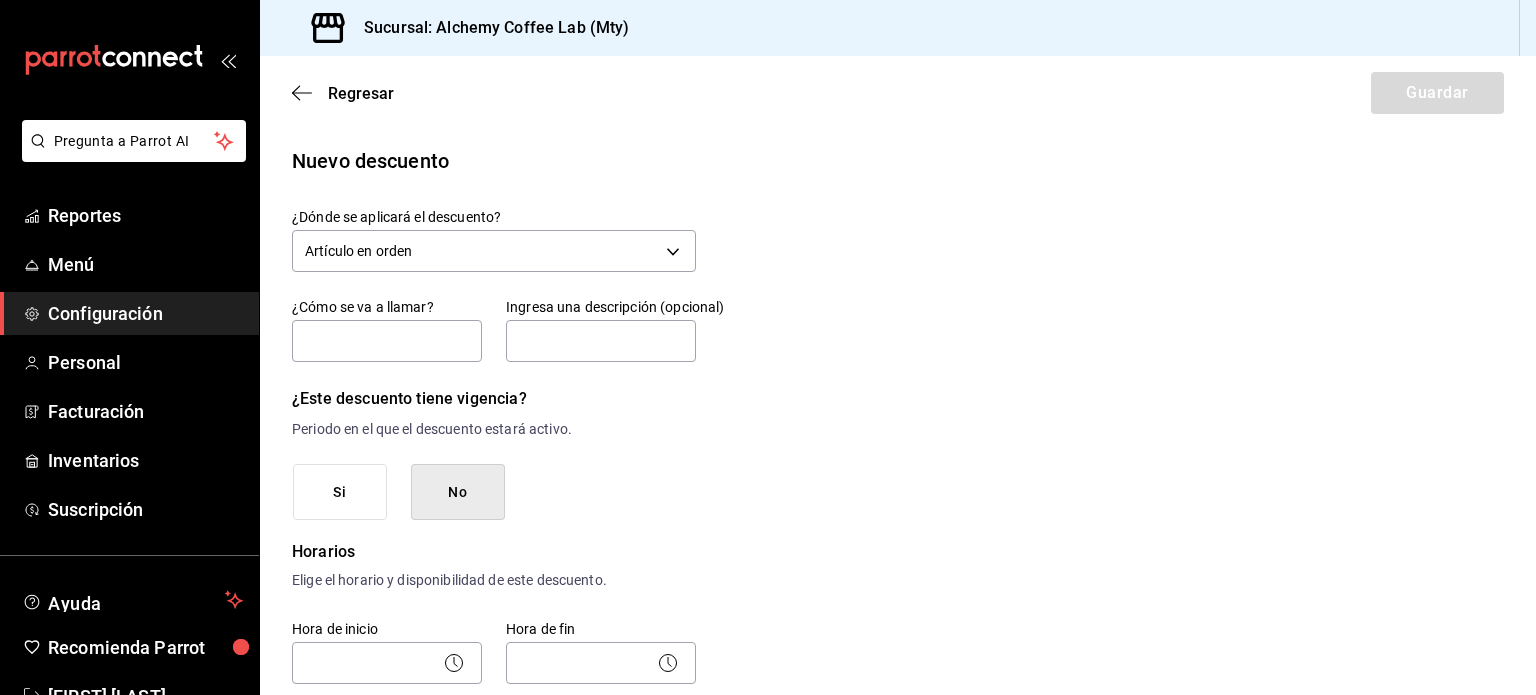 click on "Nuevo descuento ¿Dónde se aplicará el descuento? Artículo en orden ORDER_ITEM ¿Cómo se va a llamar? Ingresa una descripción (opcional) ¿Este descuento tiene vigencia? Periodo en el que el descuento estará activo. Si No Horarios Elige el horario y disponibilidad de este descuento. Hora de inicio ​ Entre Semana Lunes Martes Miércoles Jueves Viernes Hora de fin ​ Fin de semana Sábado Domingo Agregar horario 1 de 5 horarios ¿Este descuento requiere un permiso especial para aplicarse? Solo los usuarios con el permiso de "Aplicar descuento" podrán usar este descuento en el Punto de Venta. Si No ¿Quieres que el usuario defina el valor del descuento en el Punto de Venta? Si eliges "Sí", el usuario podrá escribir la cantidad o porcentaje al aplicarlo. Si eliges "No", deberás definirlo desde aquí. Si No ¿Cómo se aplicará el descuento? Elige si el descuento será un porcentaje sobre el total o una cantidad fija. Porcentaje Cantidad Porcentaje 0.00 % Porcentaje" at bounding box center (898, 893) 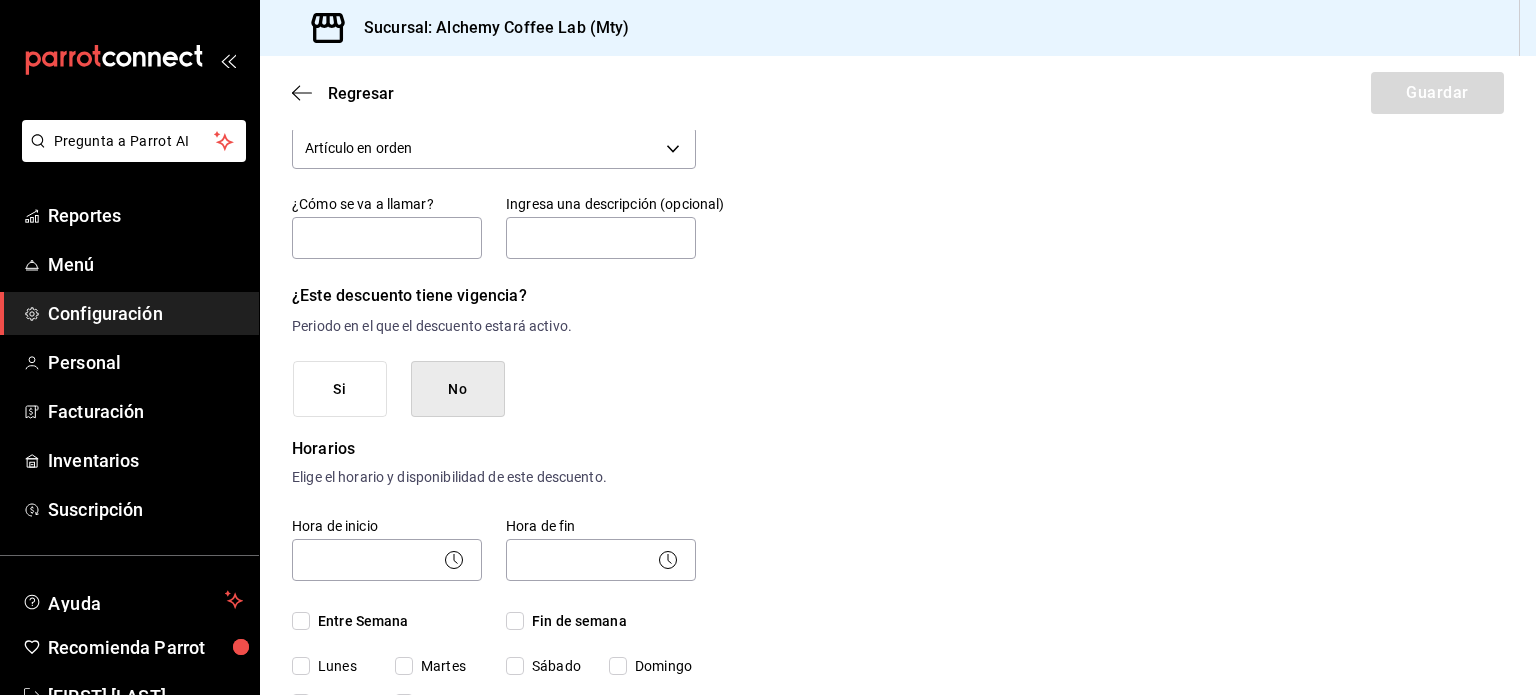 scroll, scrollTop: 0, scrollLeft: 0, axis: both 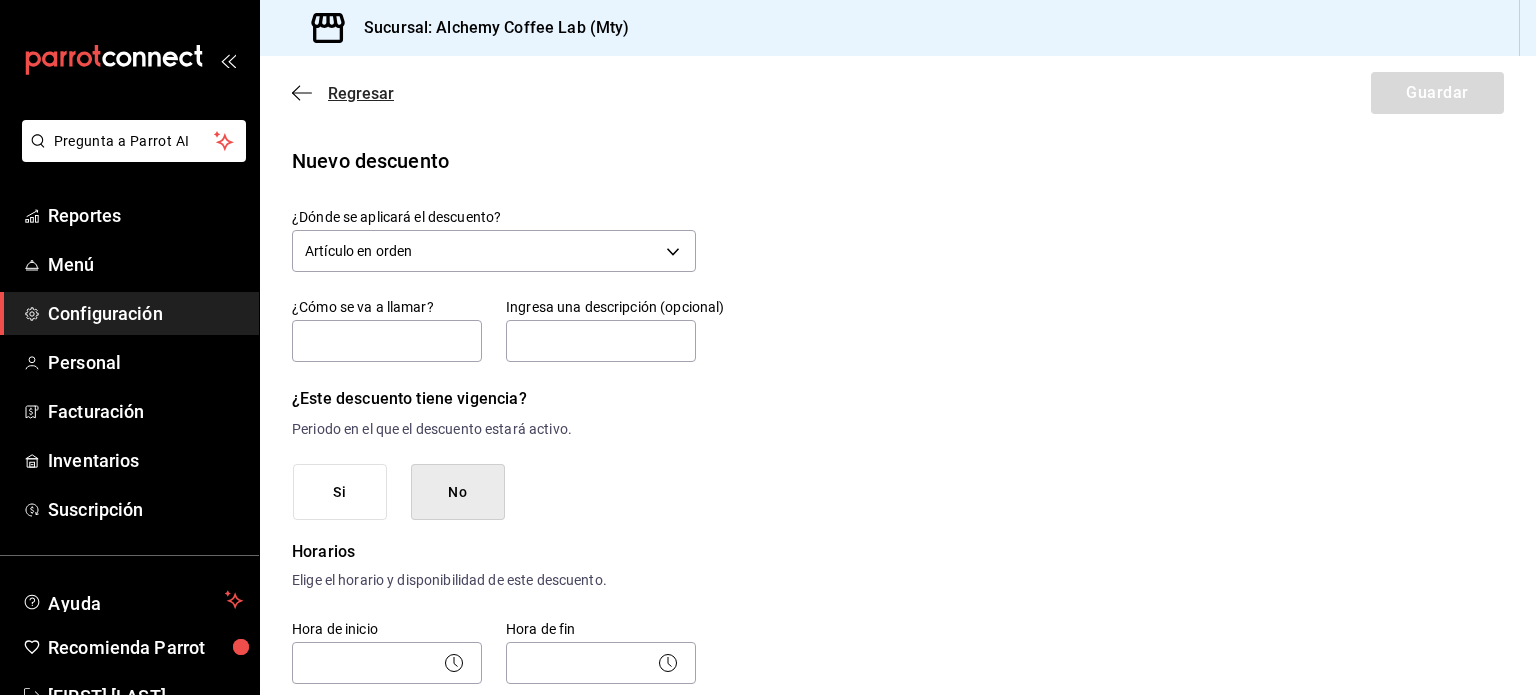 click 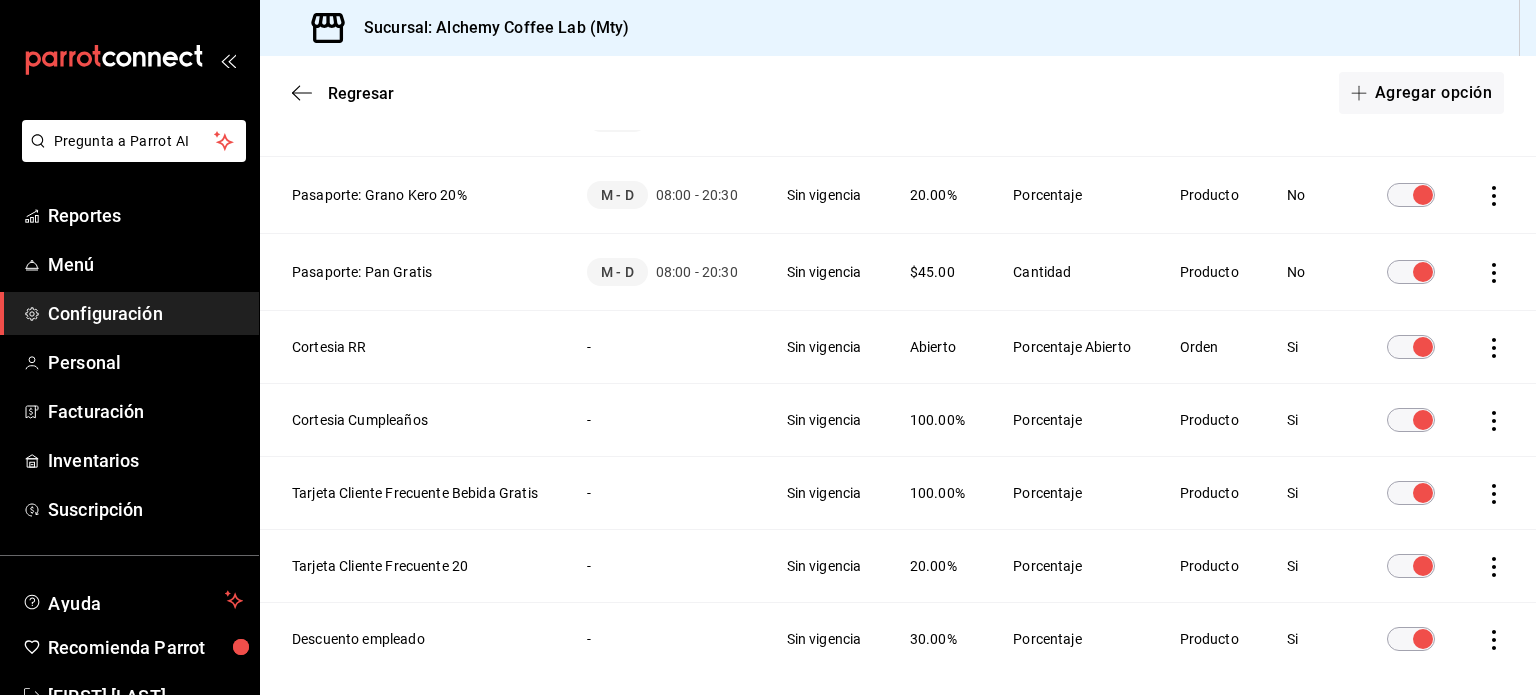 scroll, scrollTop: 0, scrollLeft: 0, axis: both 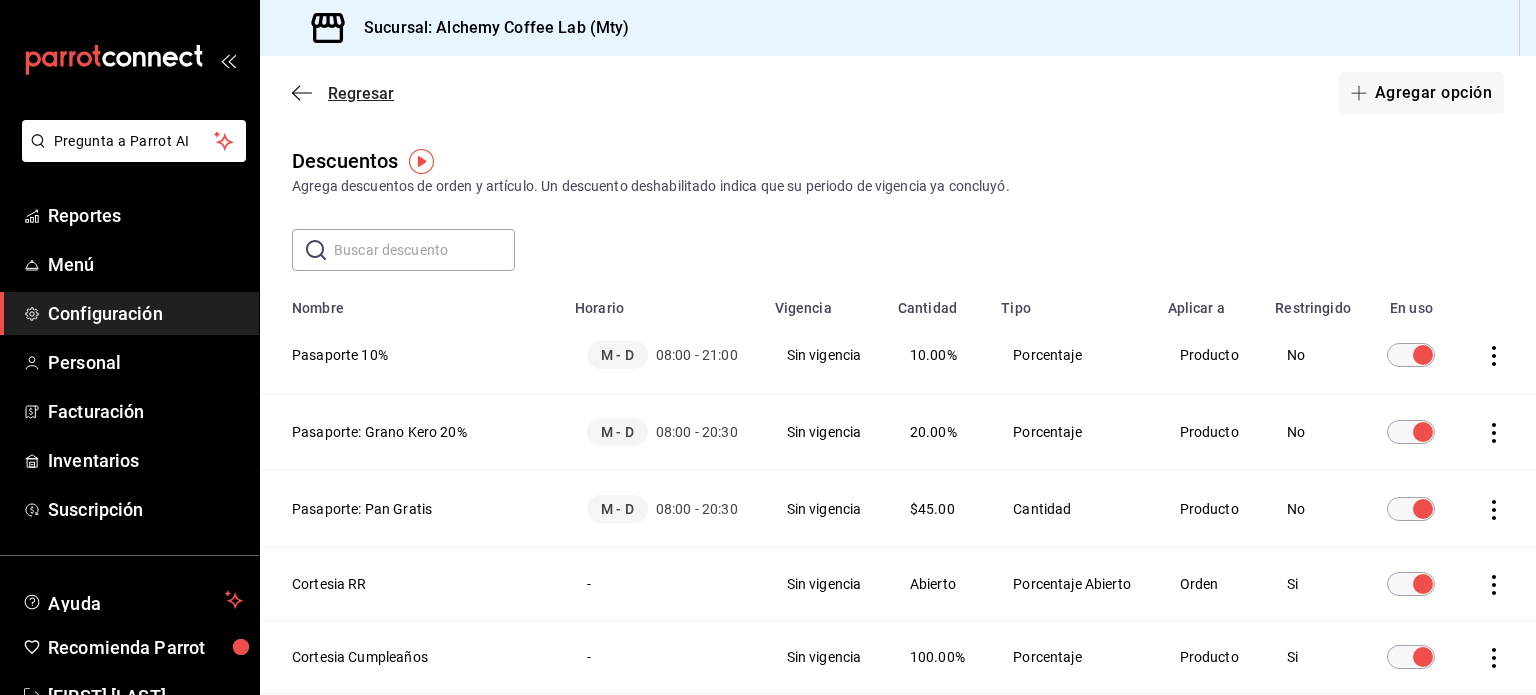 click 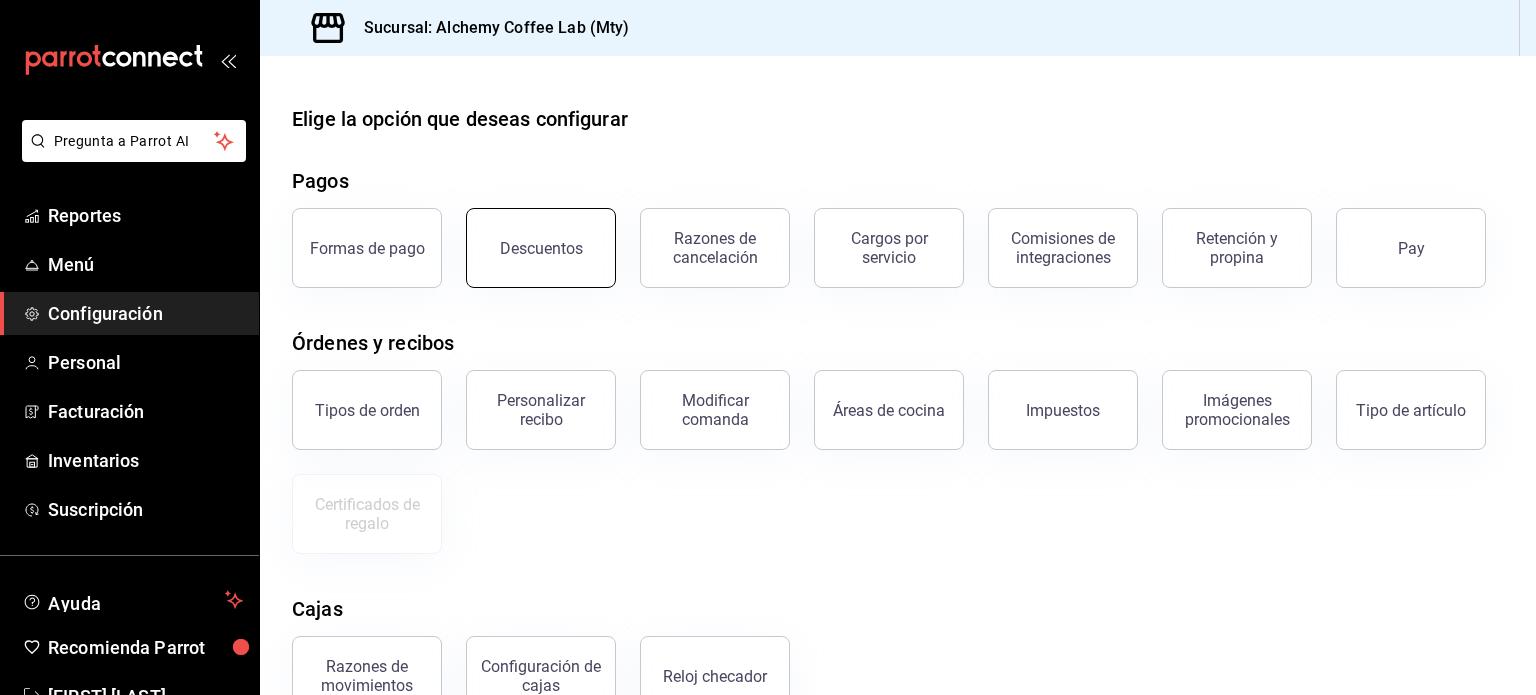 click on "Descuentos" at bounding box center (541, 248) 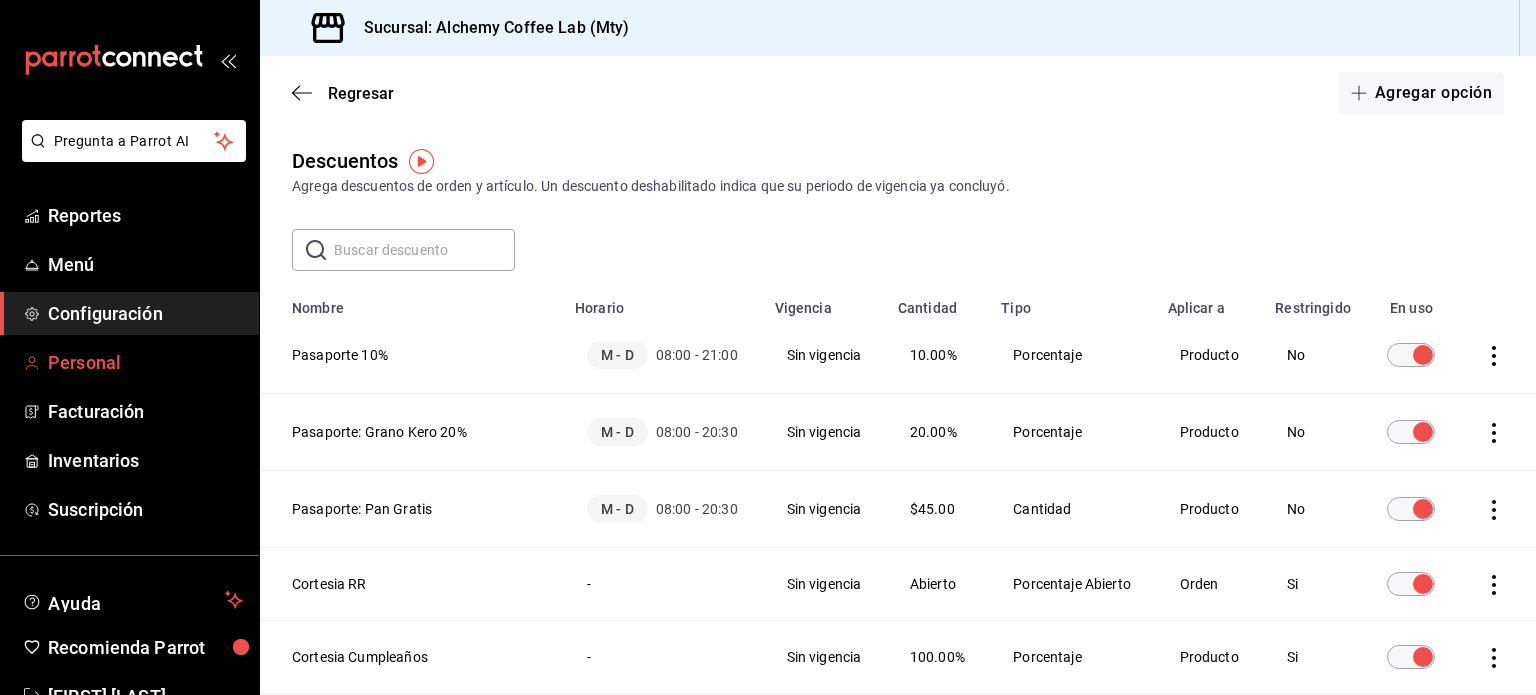 click on "Personal" at bounding box center (145, 362) 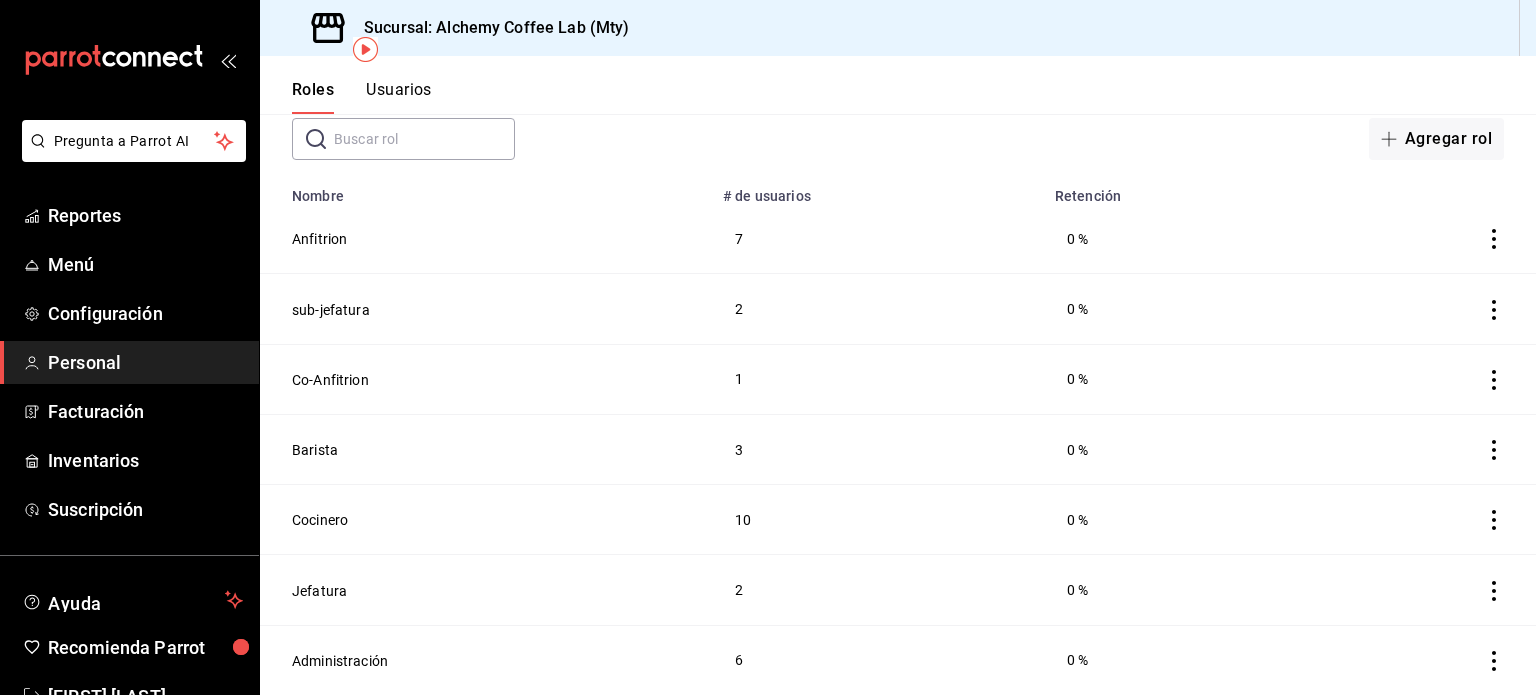 scroll, scrollTop: 108, scrollLeft: 0, axis: vertical 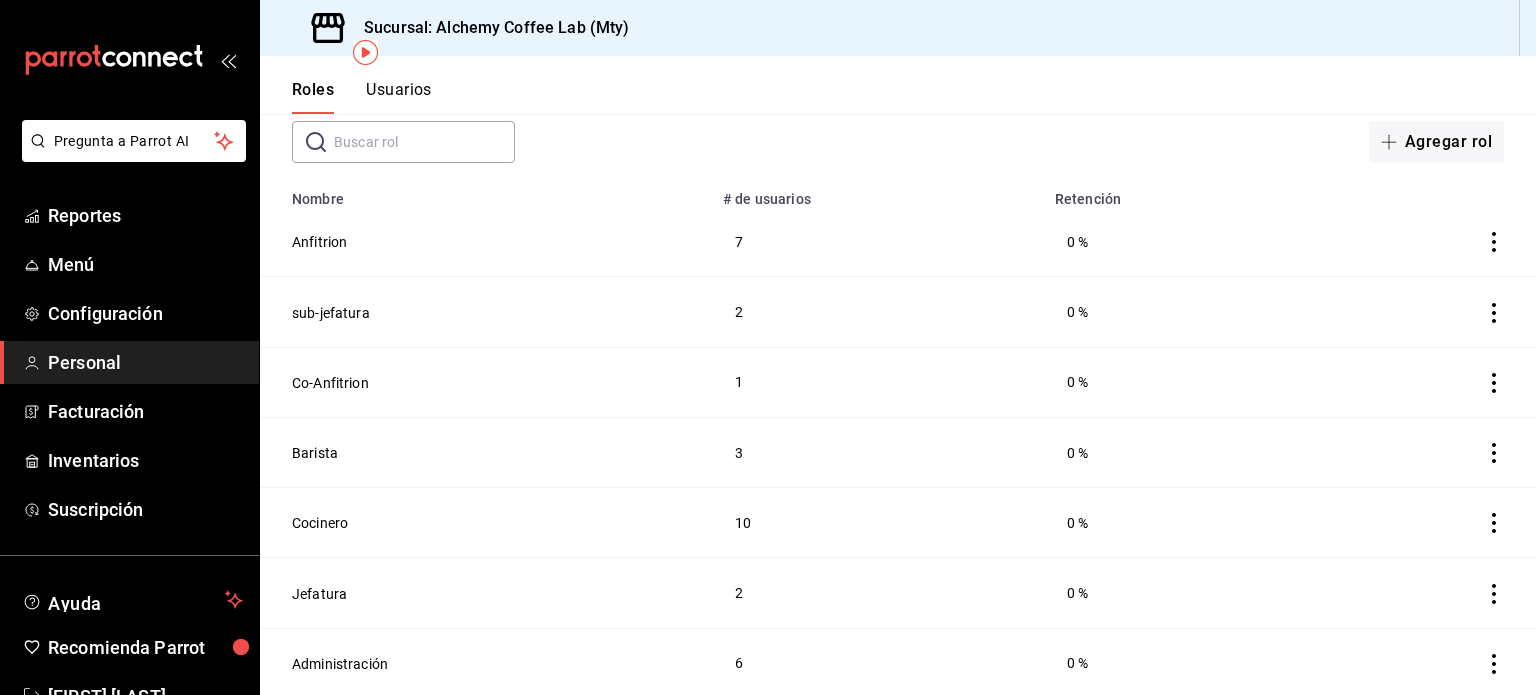 click on "Usuarios" at bounding box center [399, 97] 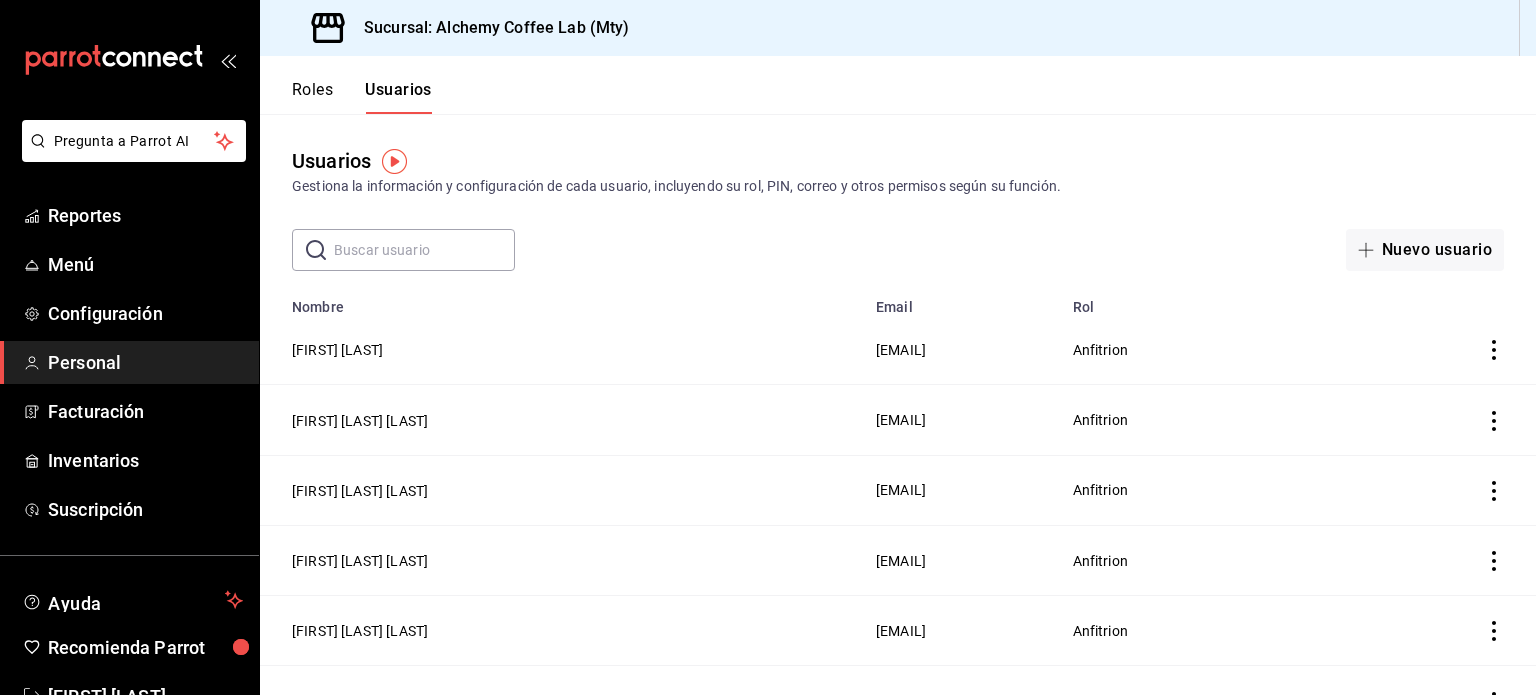 click at bounding box center (424, 250) 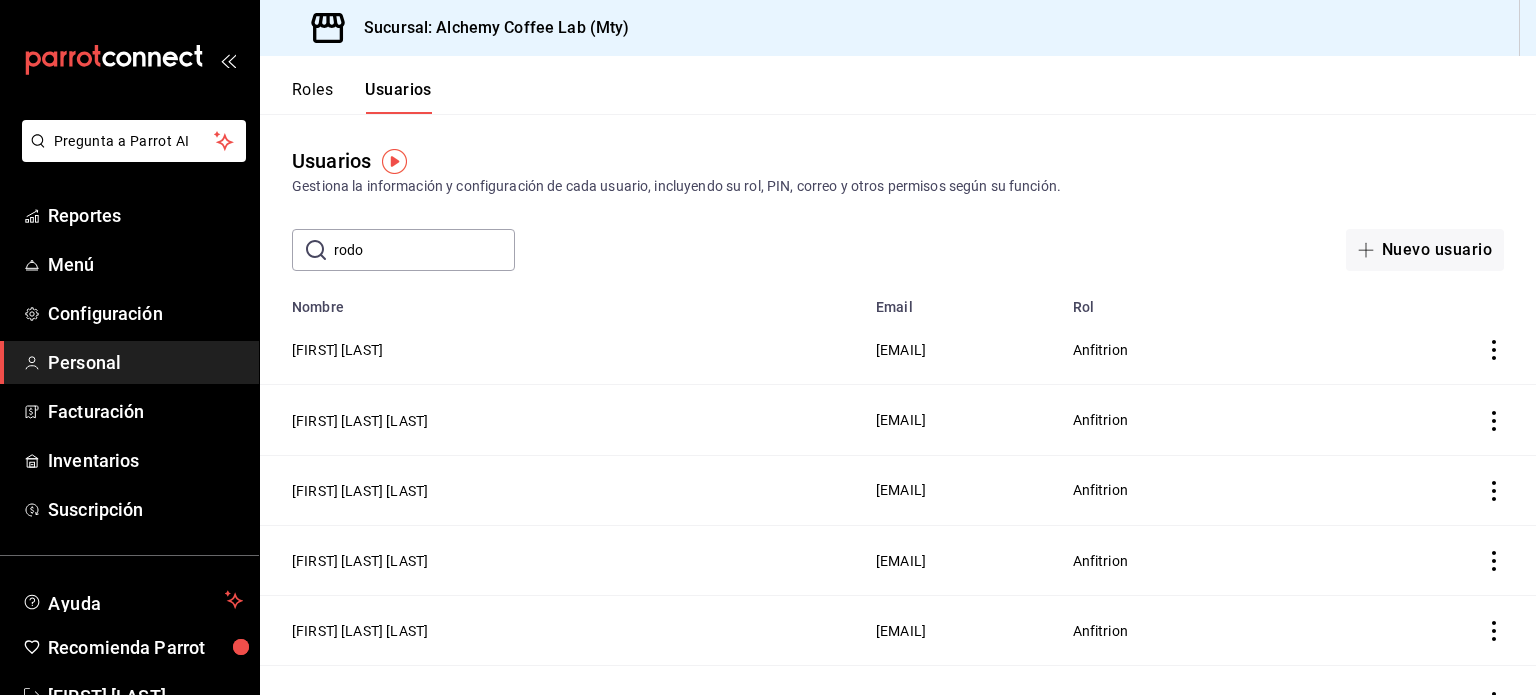 type on "rodo" 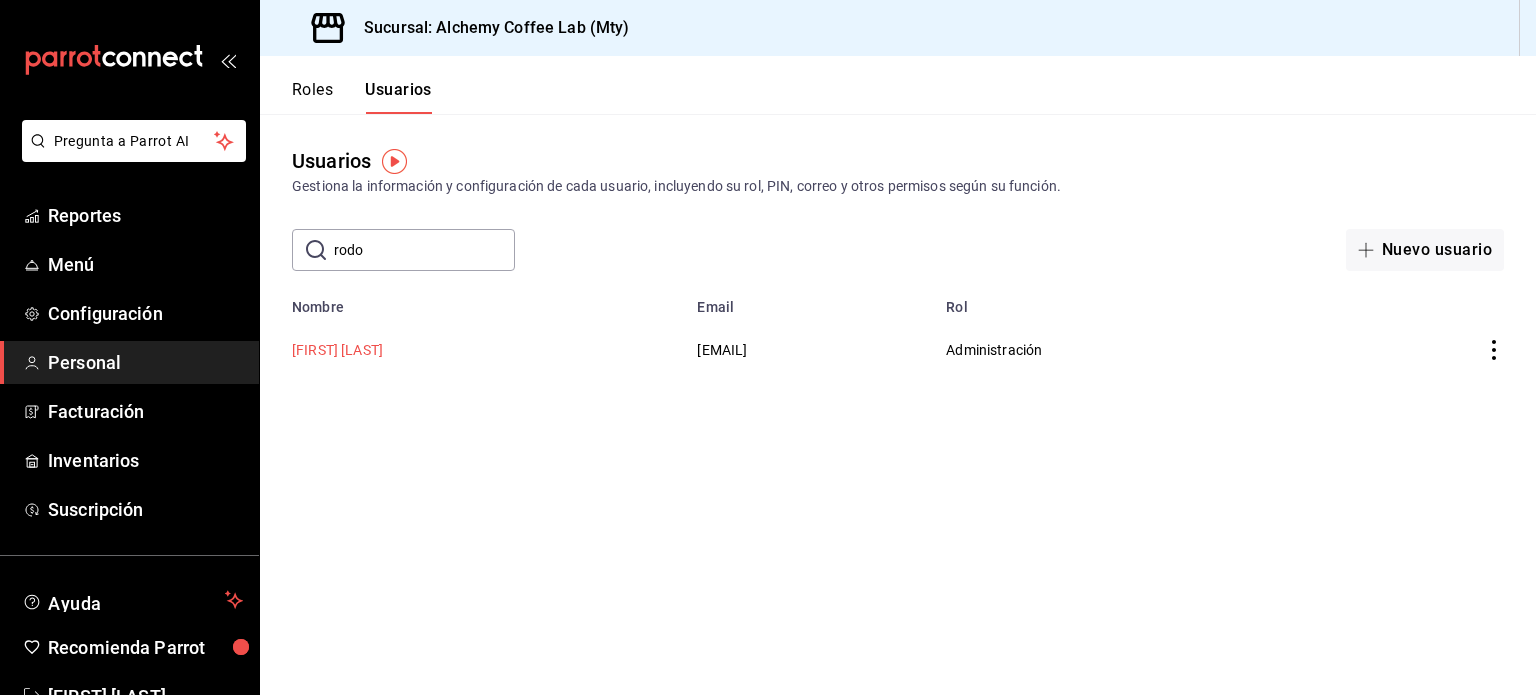 click on "[FIRST] [LAST]" at bounding box center [337, 350] 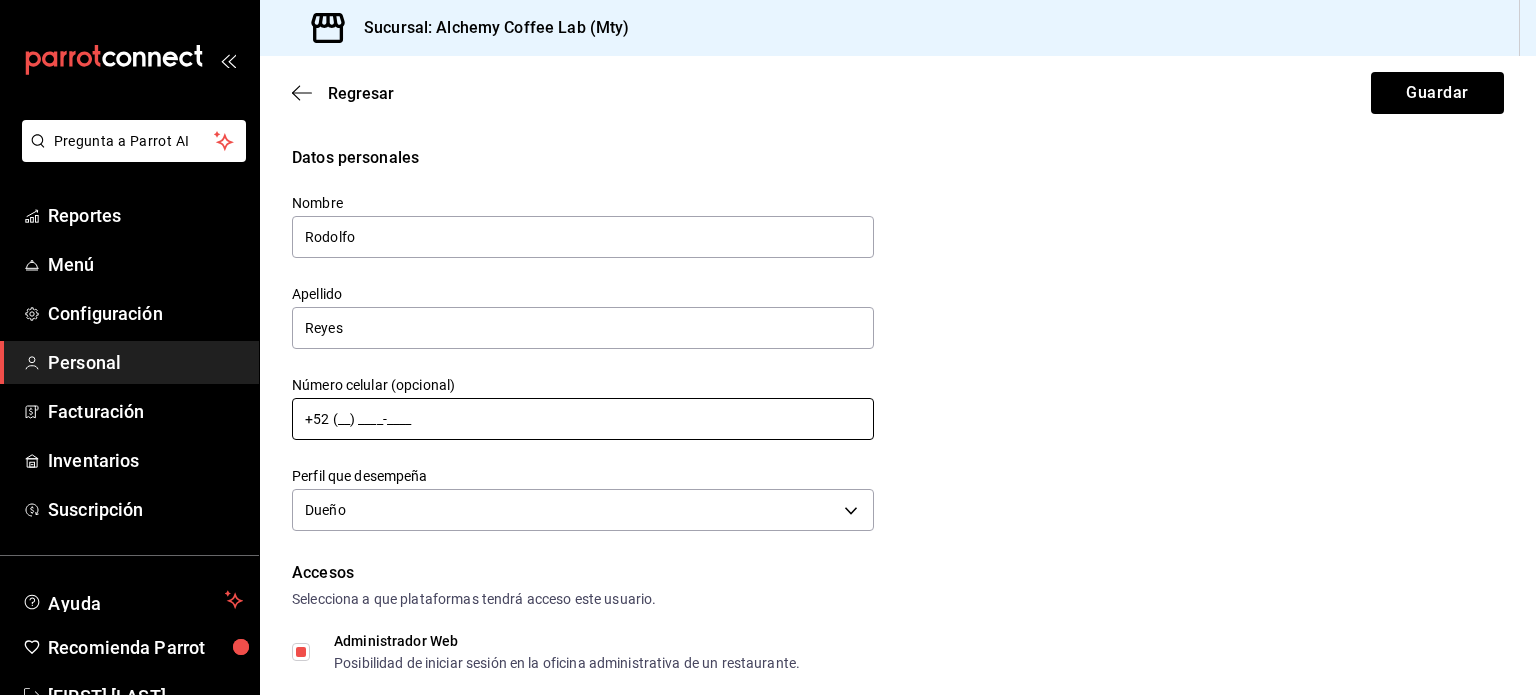 click on "+52 (__) ____-____" at bounding box center [583, 419] 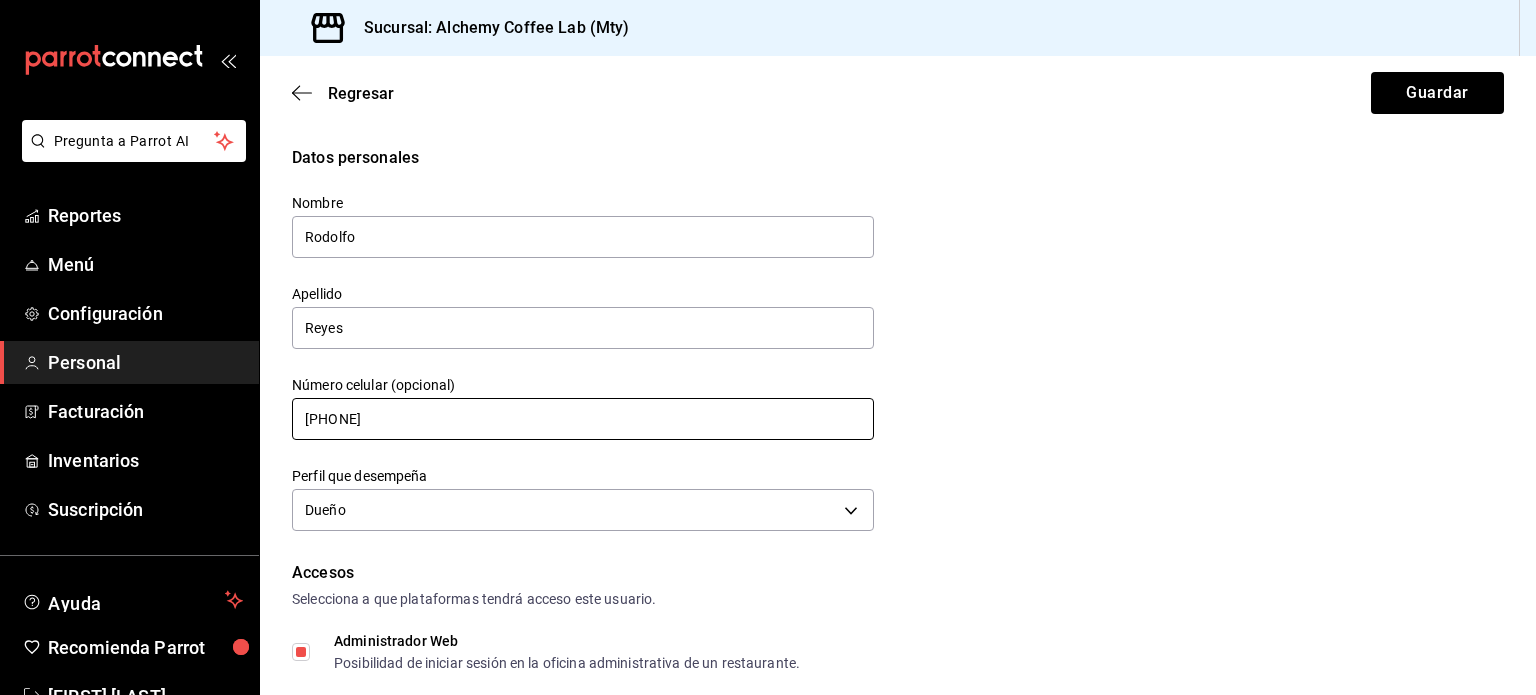type on "[PHONE]" 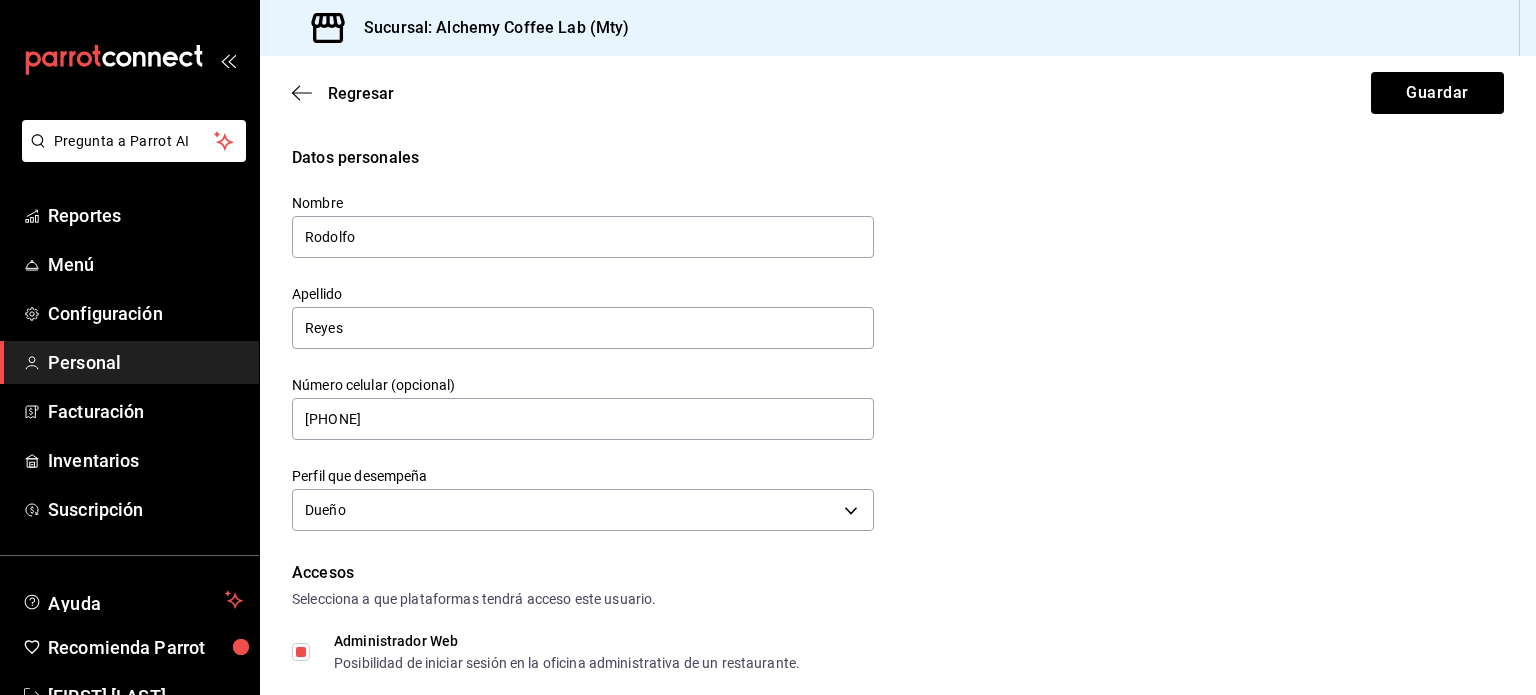 click on "Datos personales Nombre Rodolfo Apellido Reyes Número celular (opcional) [PHONE] Perfil que desempeña Dueño OWNER" at bounding box center (898, 341) 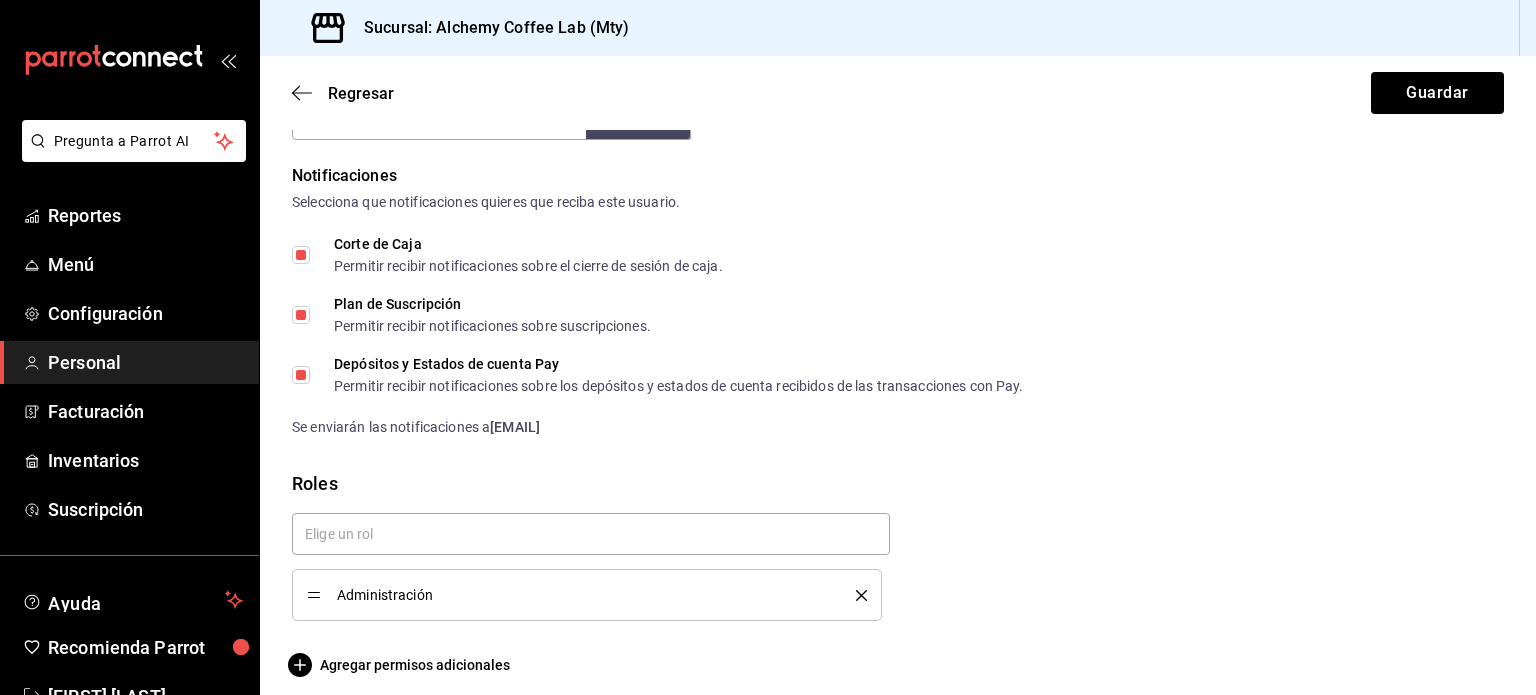 scroll, scrollTop: 1013, scrollLeft: 0, axis: vertical 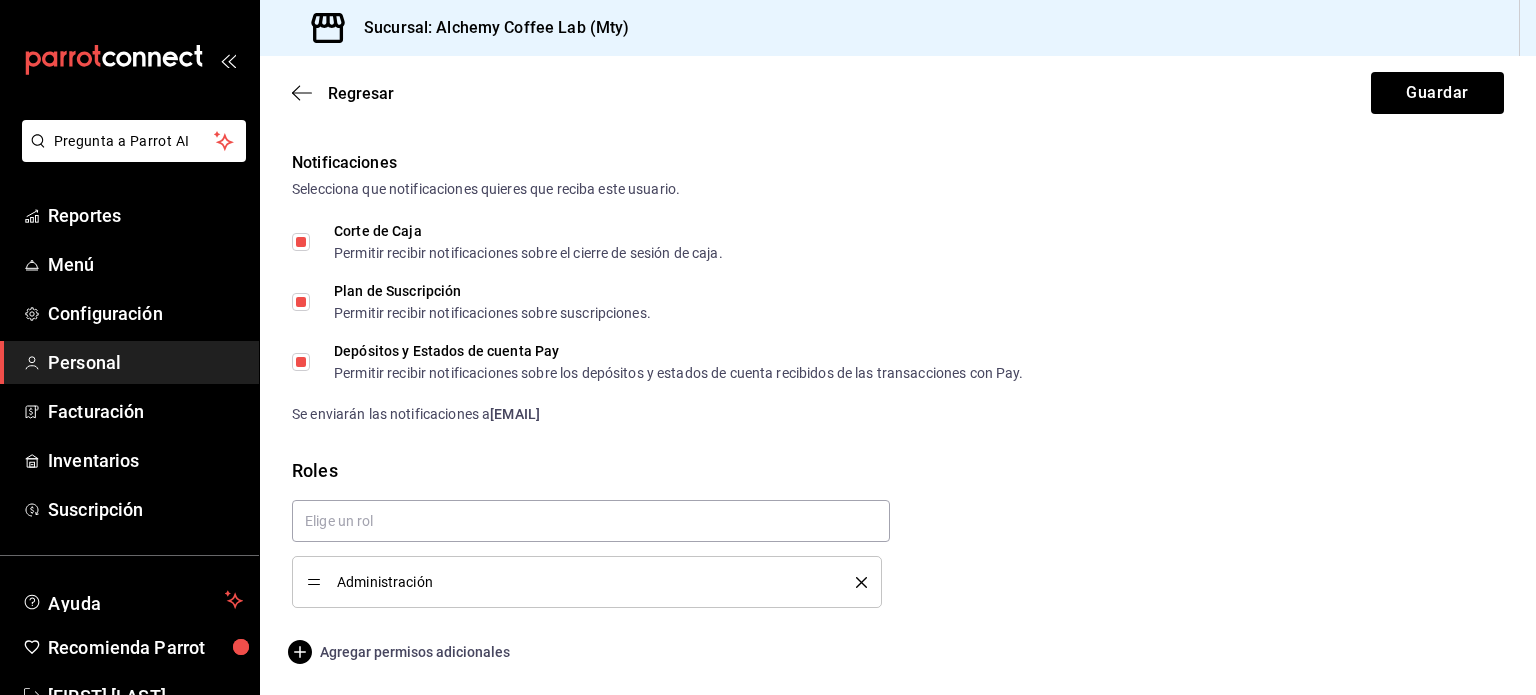 click on "Agregar permisos adicionales" at bounding box center [401, 652] 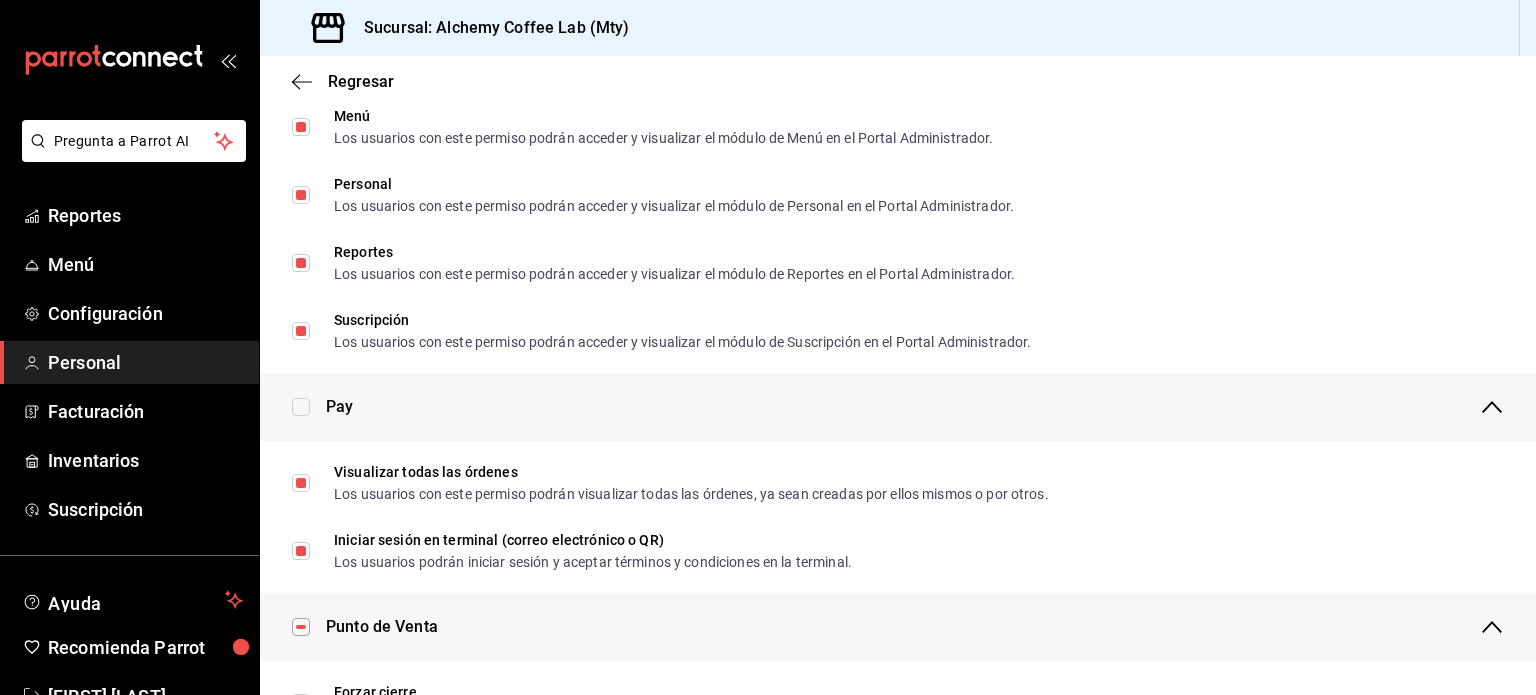 scroll, scrollTop: 1244, scrollLeft: 0, axis: vertical 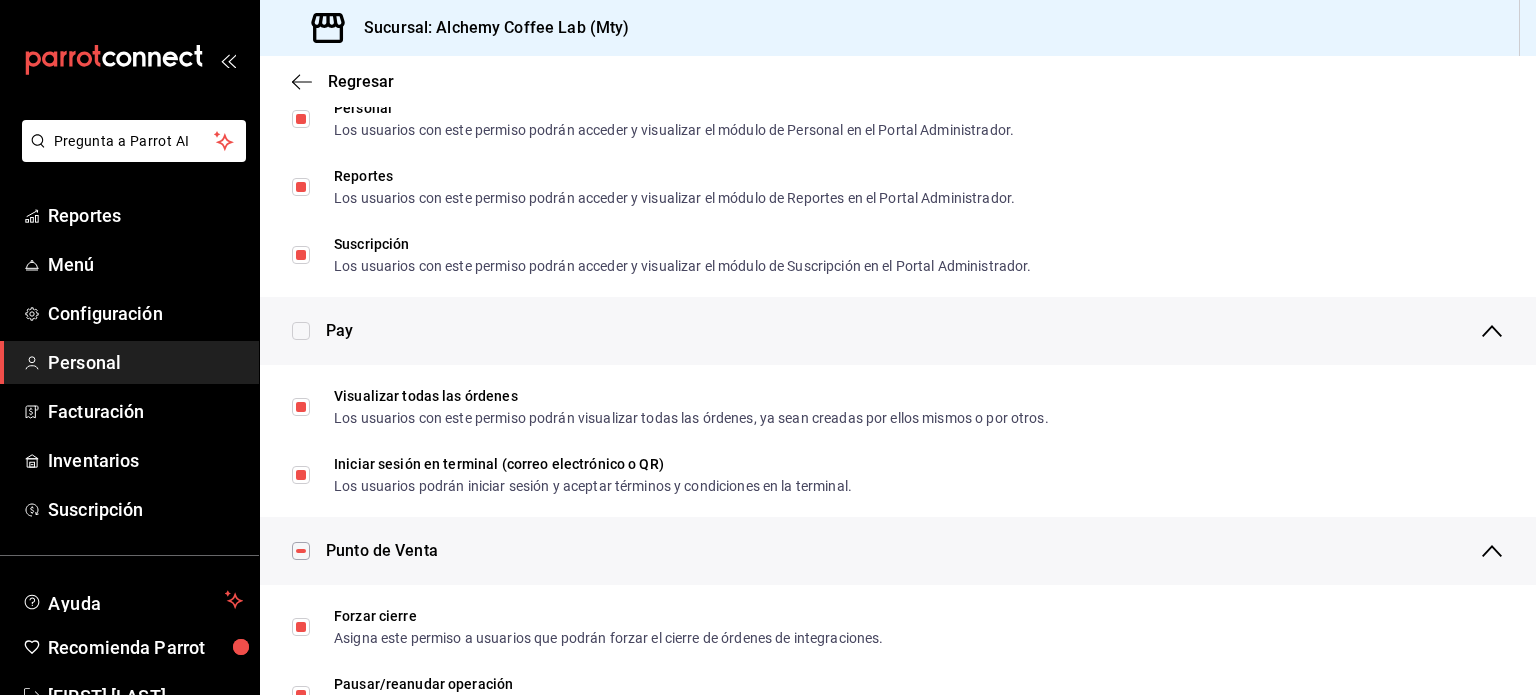 click at bounding box center [301, 331] 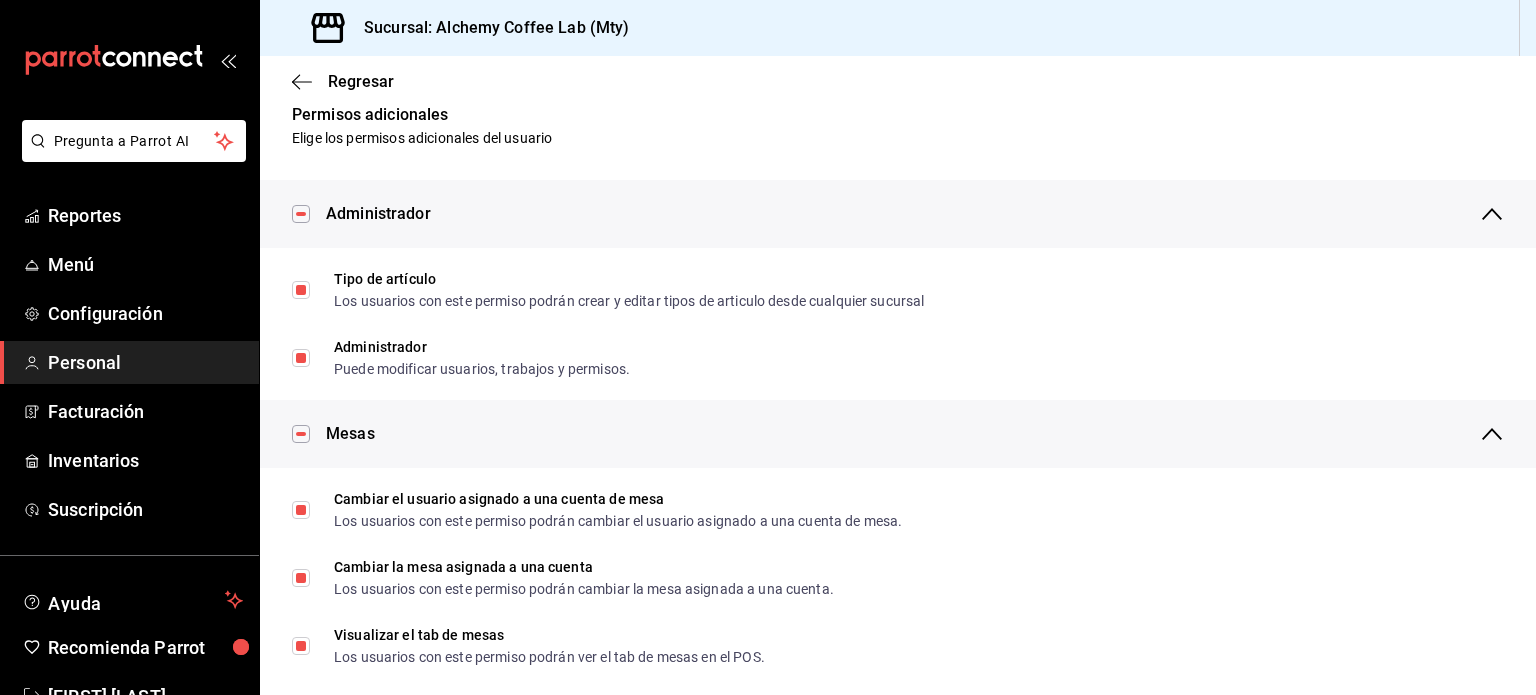 scroll, scrollTop: 0, scrollLeft: 0, axis: both 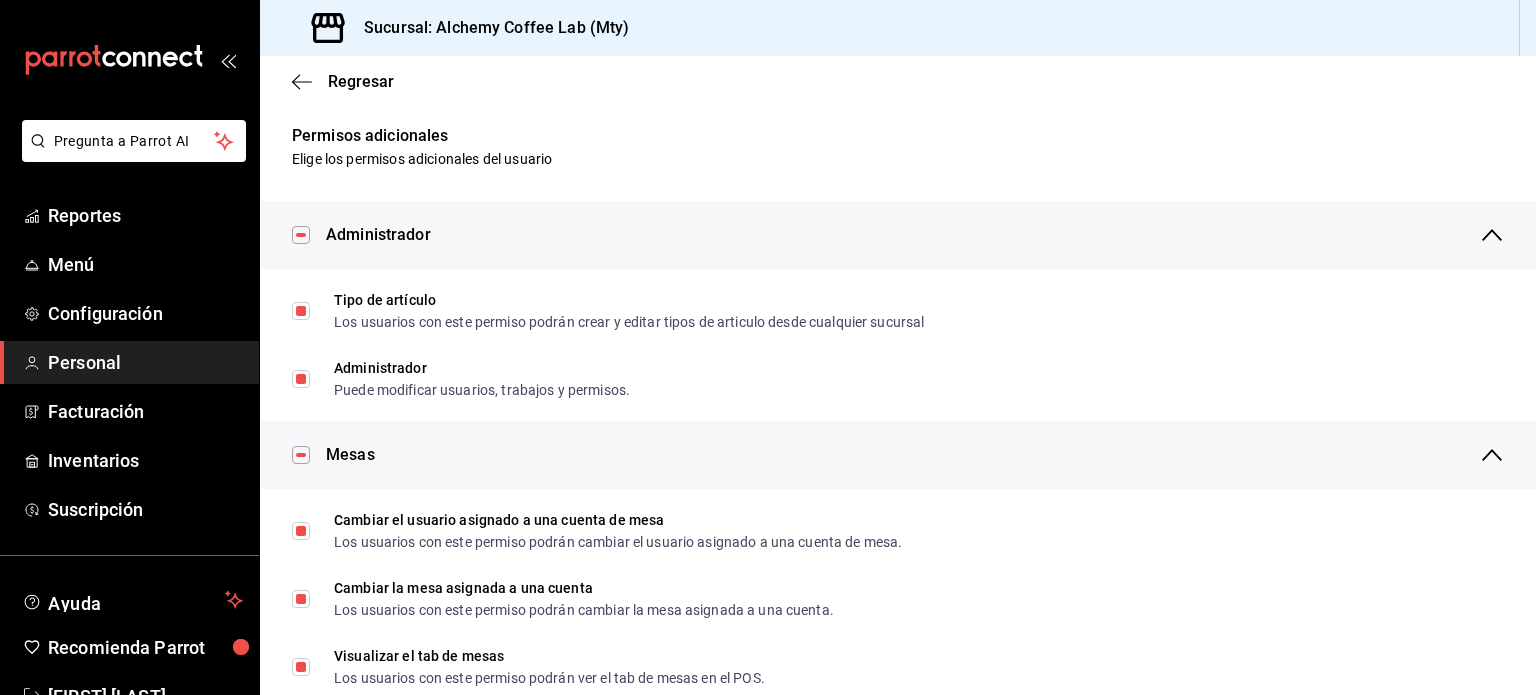 click on "Regresar" at bounding box center [343, 81] 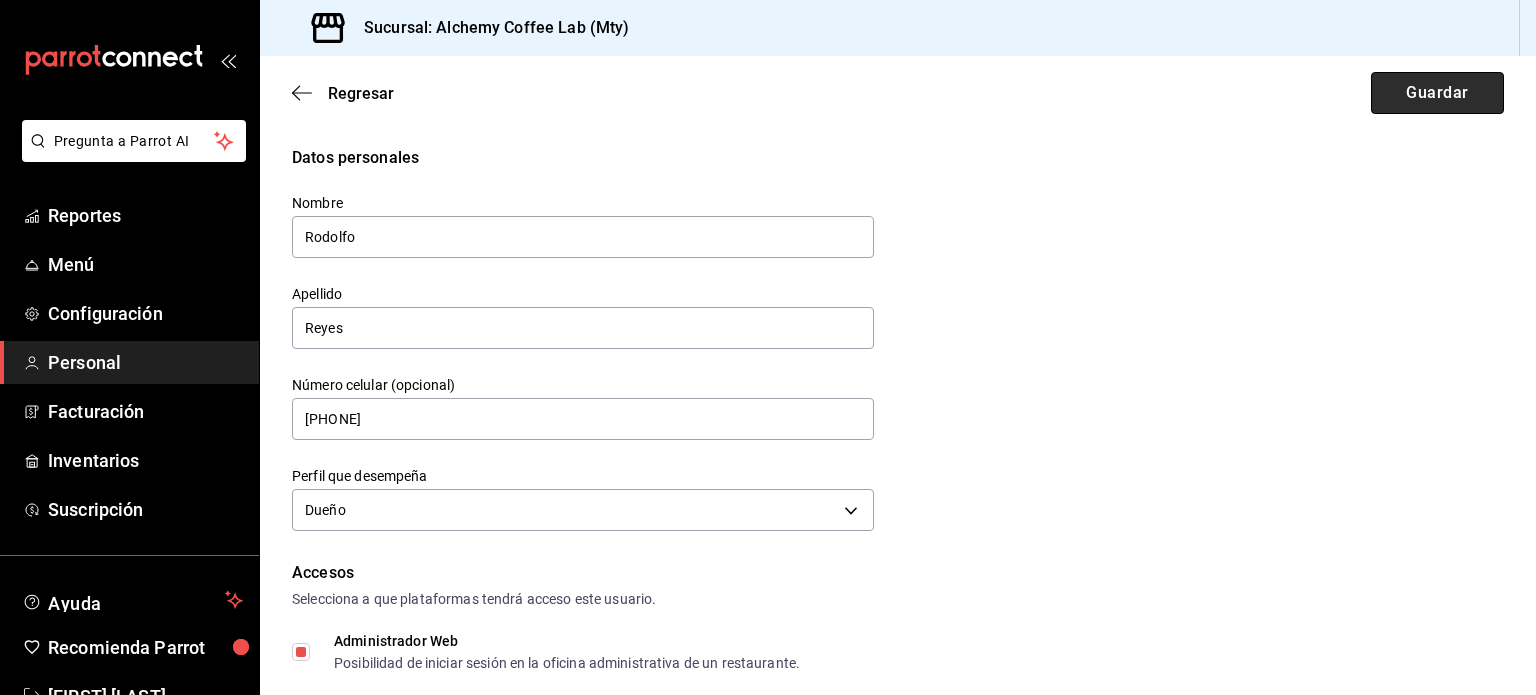 click on "Guardar" at bounding box center [1437, 93] 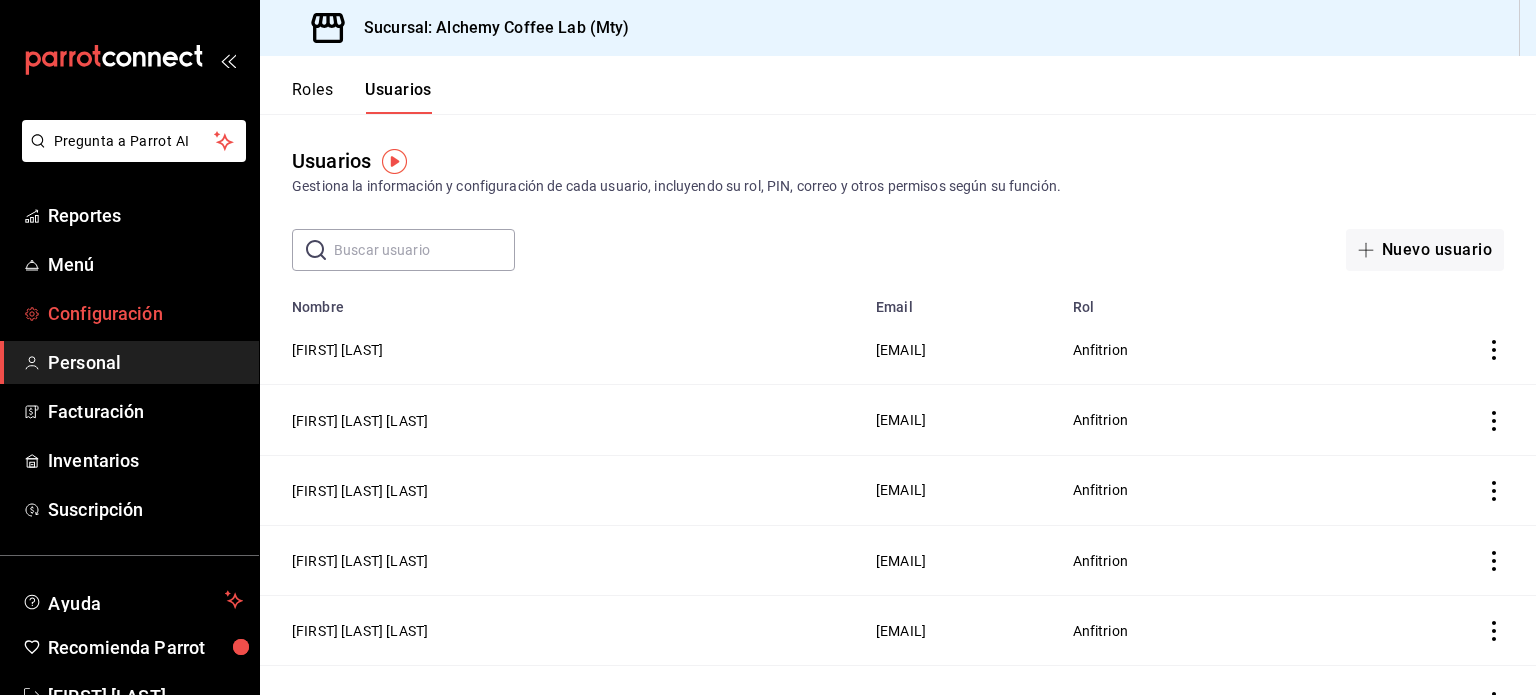 click on "Configuración" at bounding box center [145, 313] 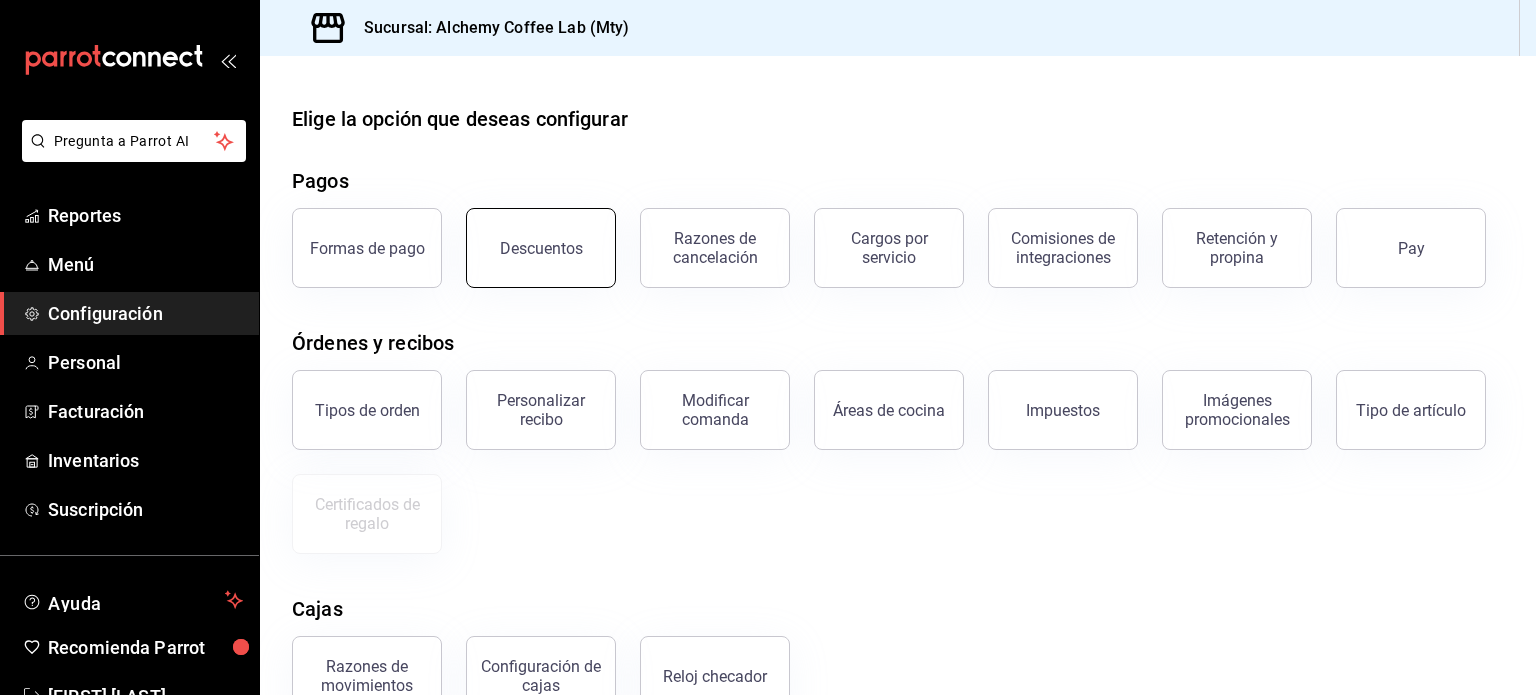 click on "Descuentos" at bounding box center (541, 248) 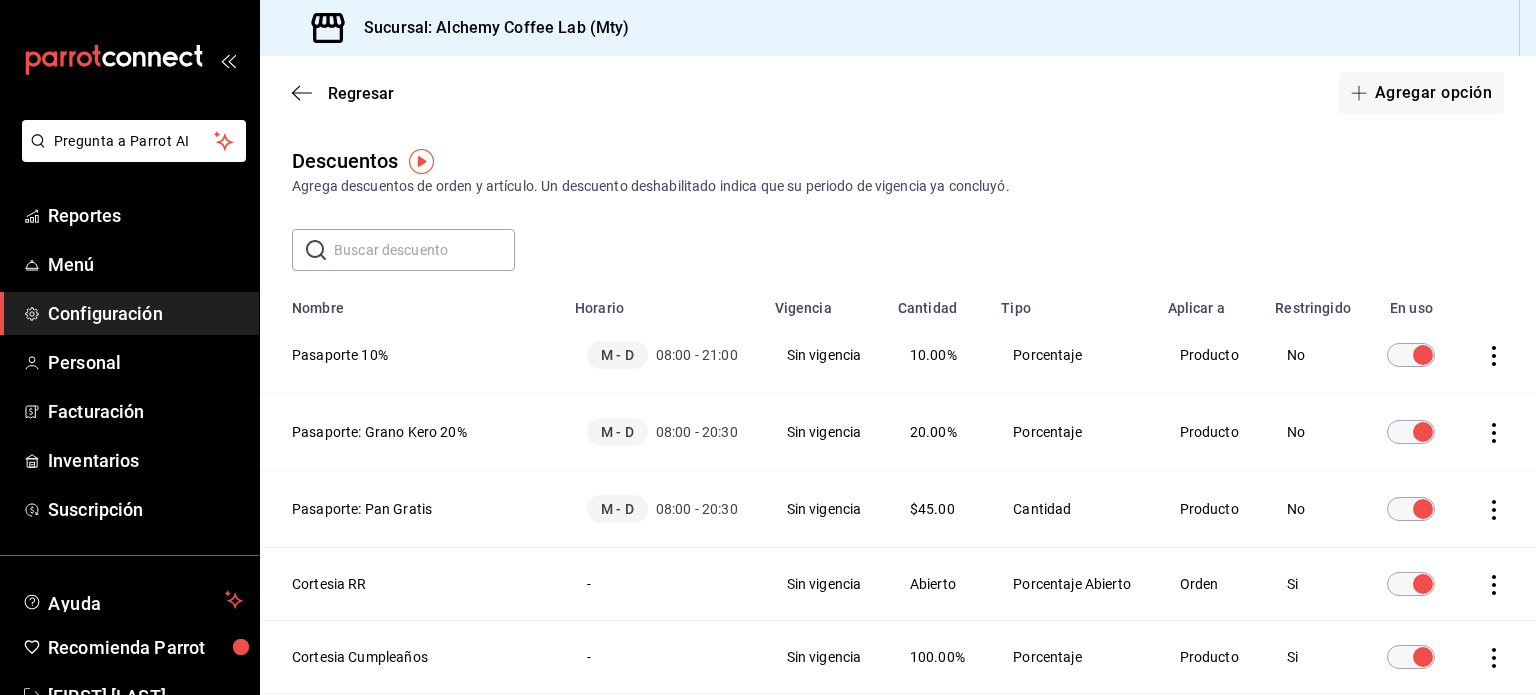 click 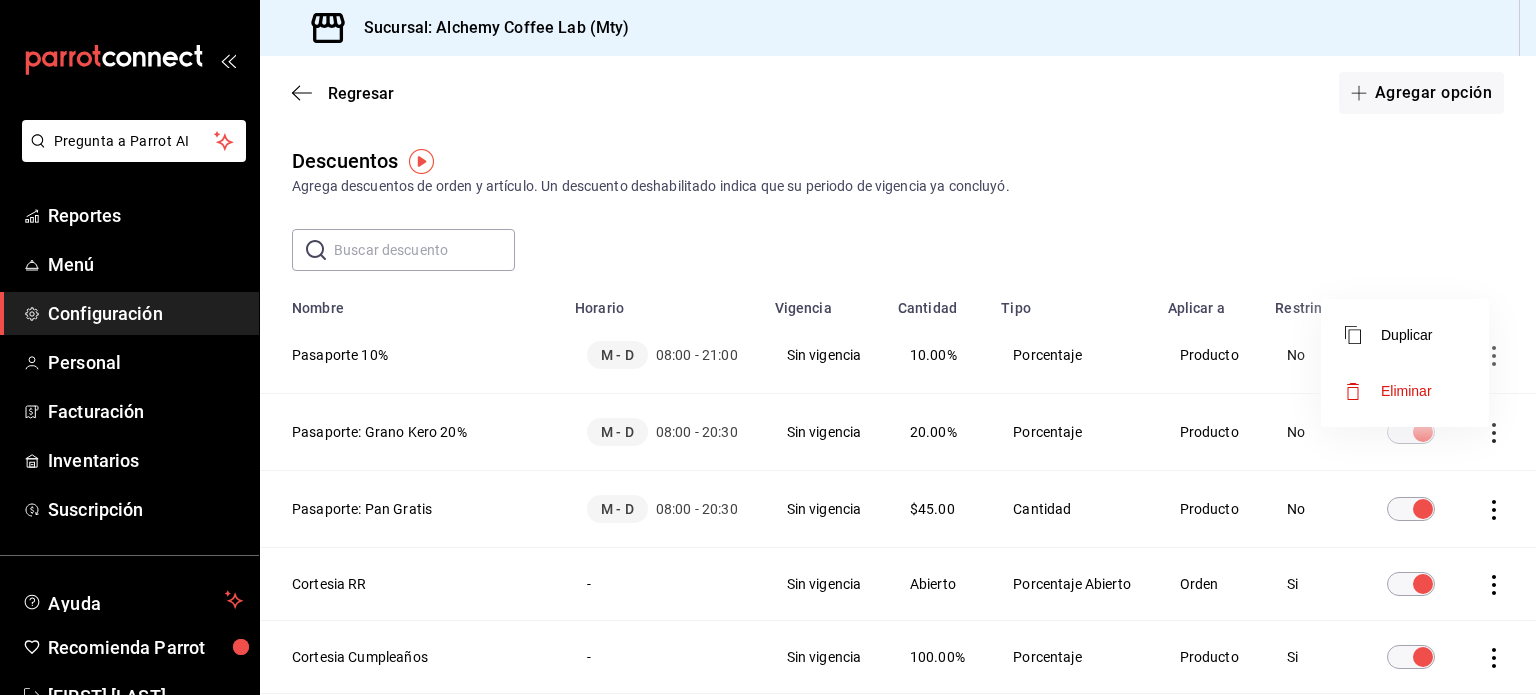 click at bounding box center [768, 347] 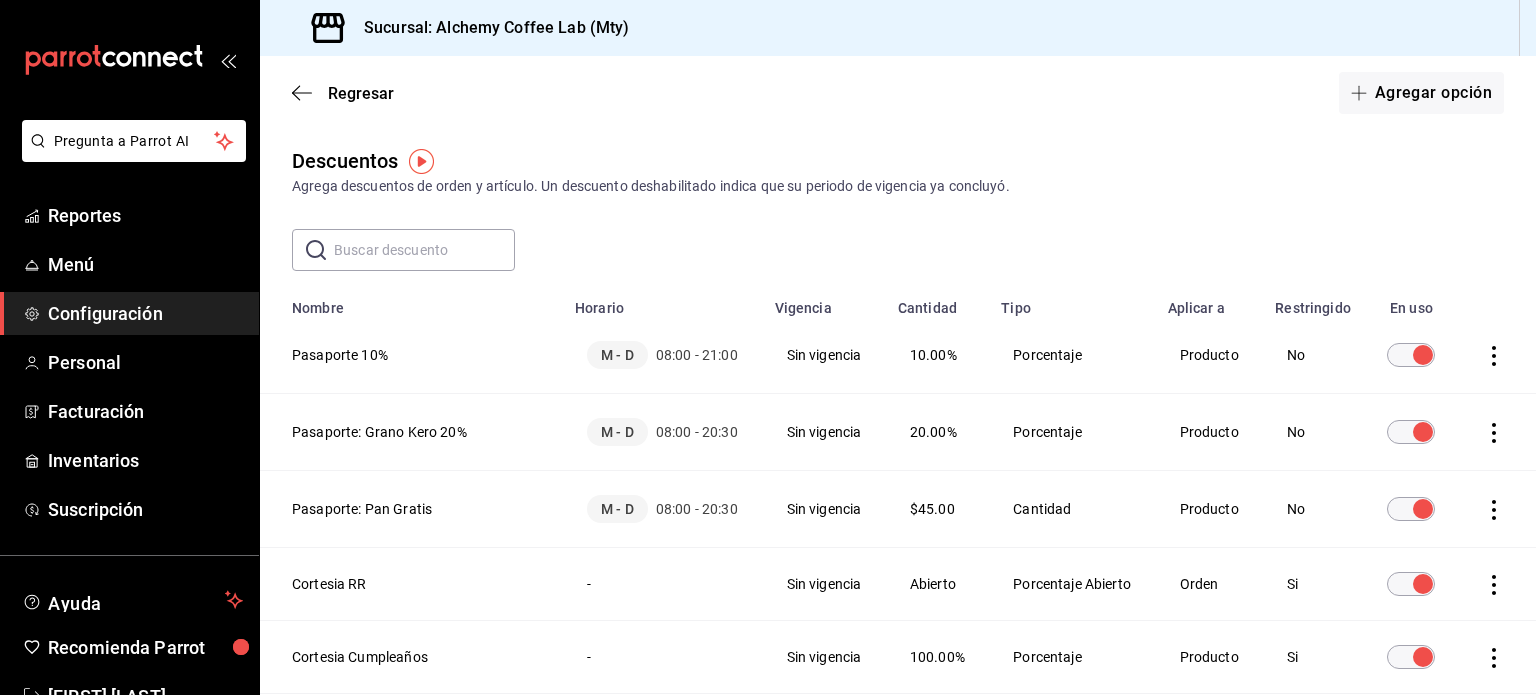 click on "Pasaporte 10%" at bounding box center [411, 355] 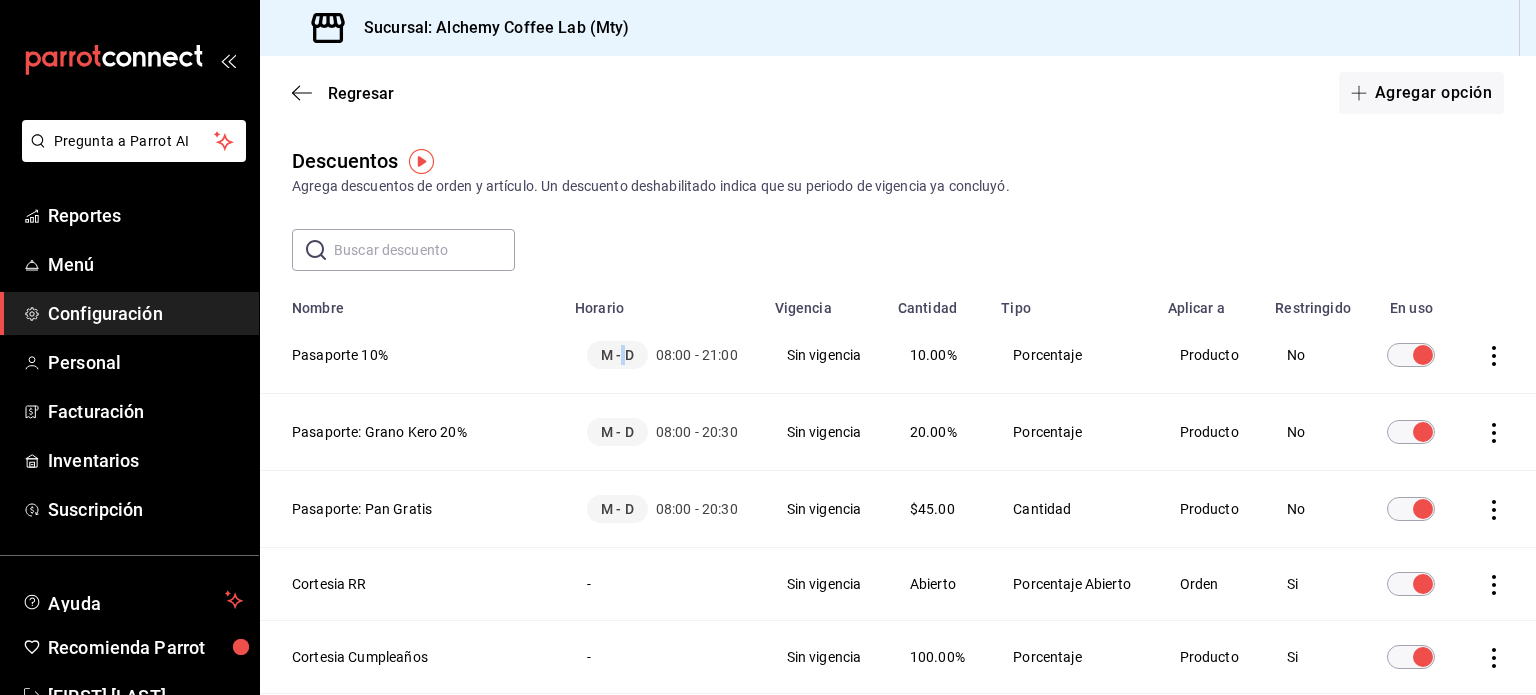 click on "M - D" at bounding box center [617, 355] 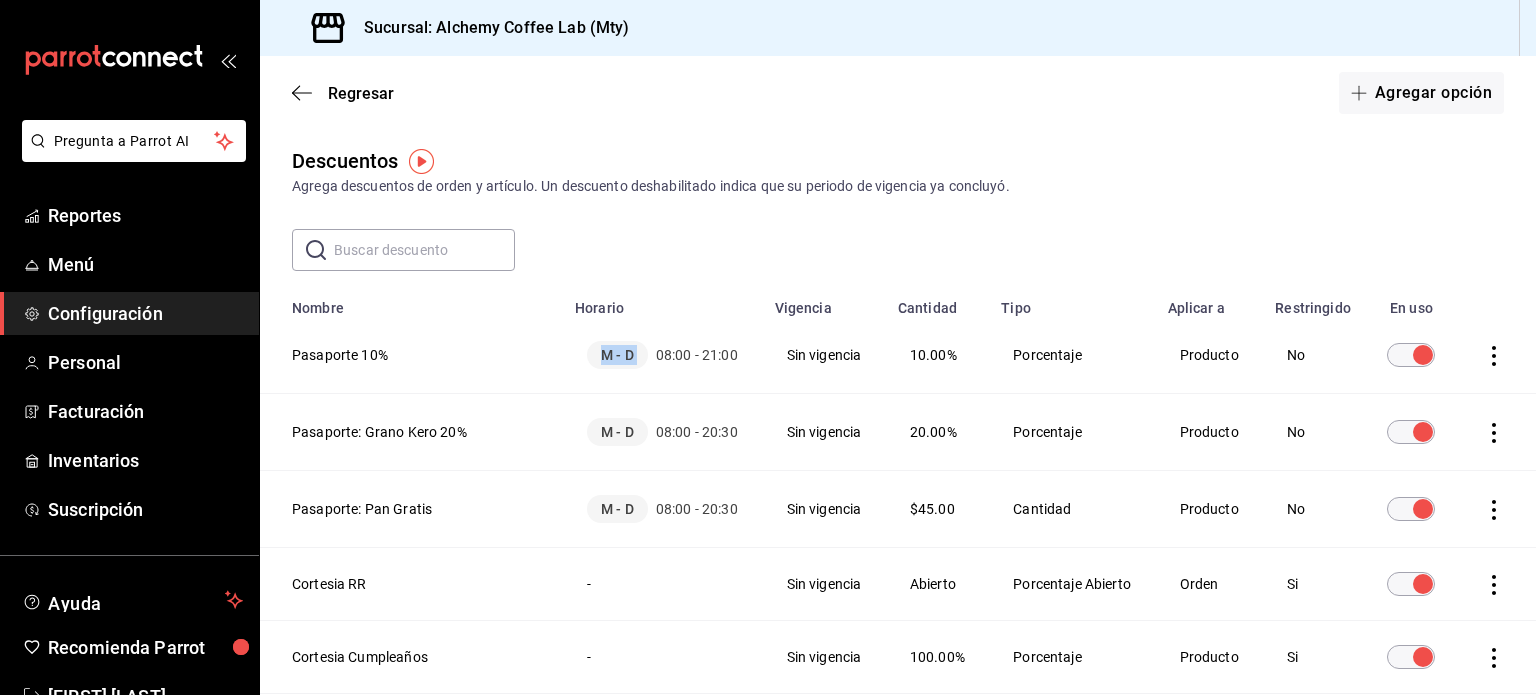 click on "M - D" at bounding box center (617, 355) 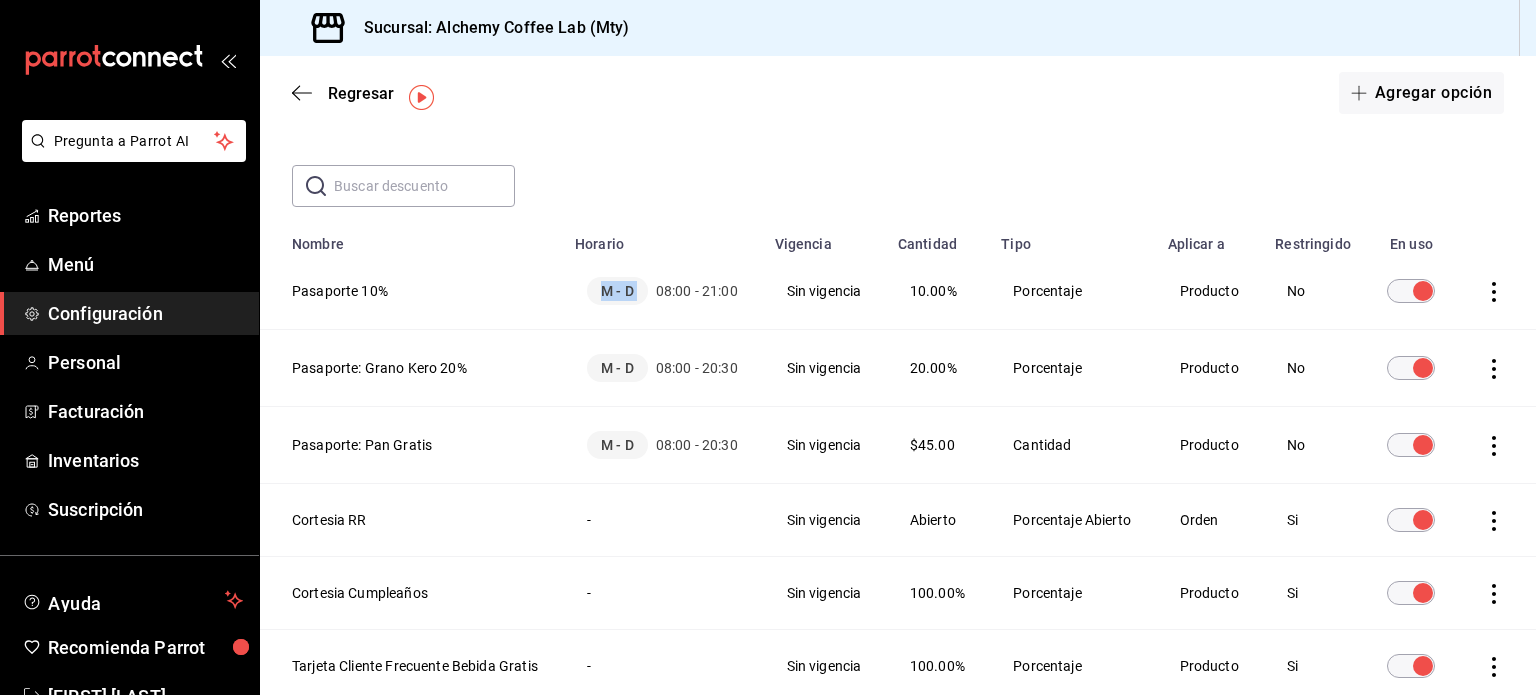 scroll, scrollTop: 68, scrollLeft: 0, axis: vertical 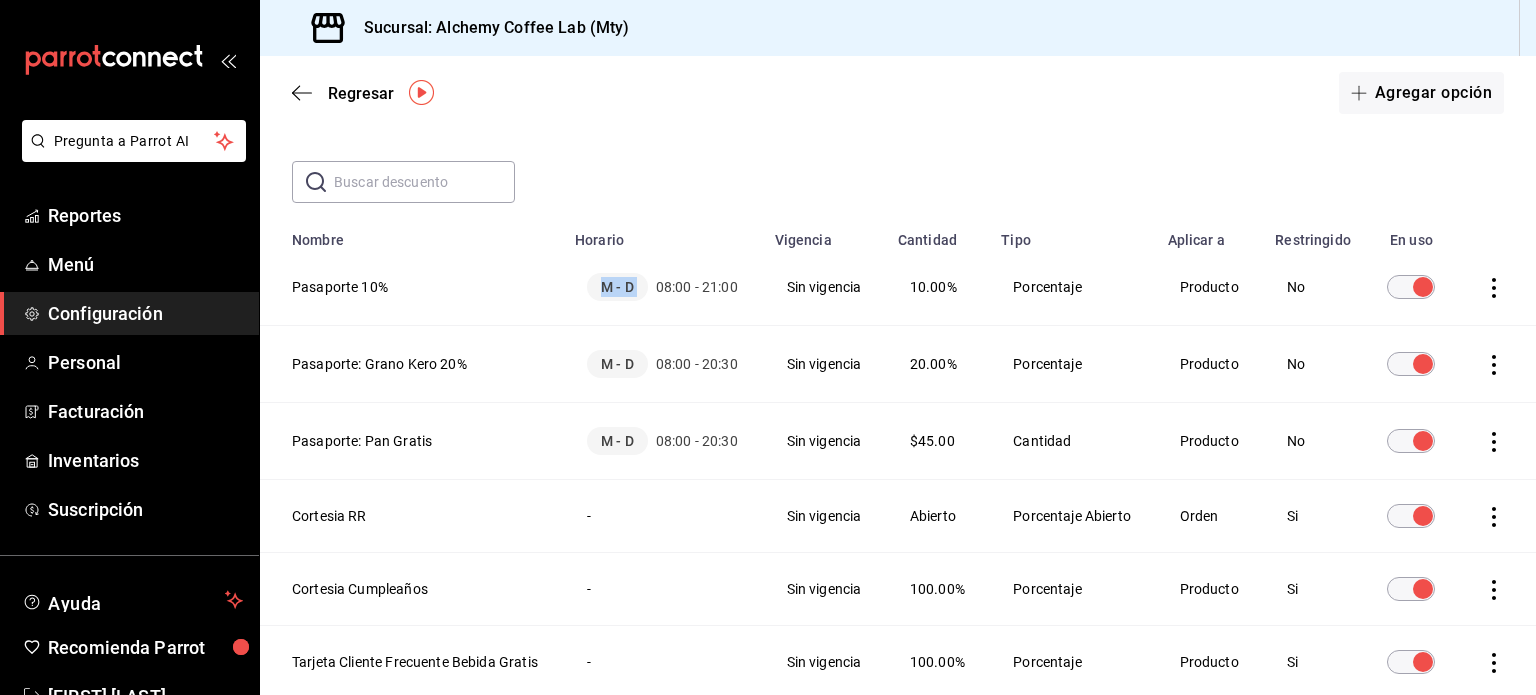 click on "M - D 08:00 - 21:00" at bounding box center [662, 287] 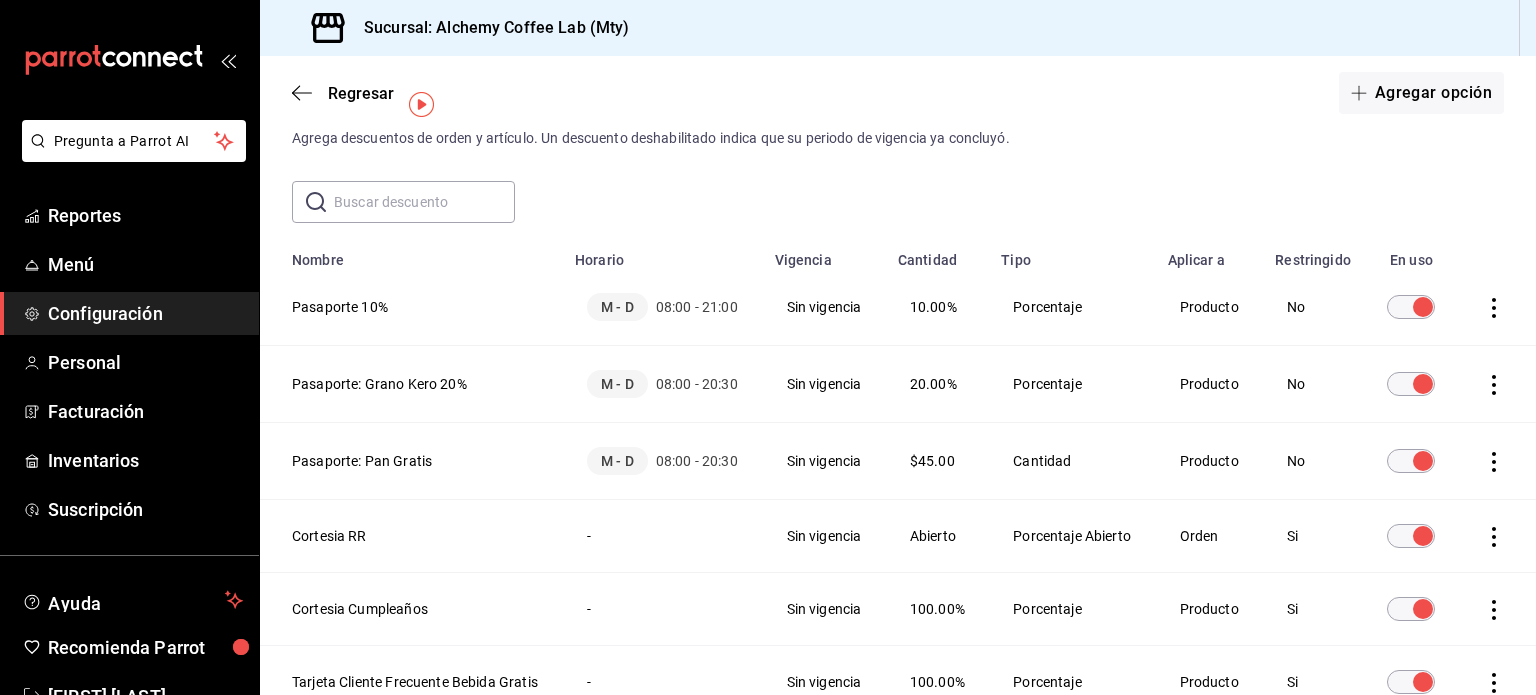 scroll, scrollTop: 0, scrollLeft: 0, axis: both 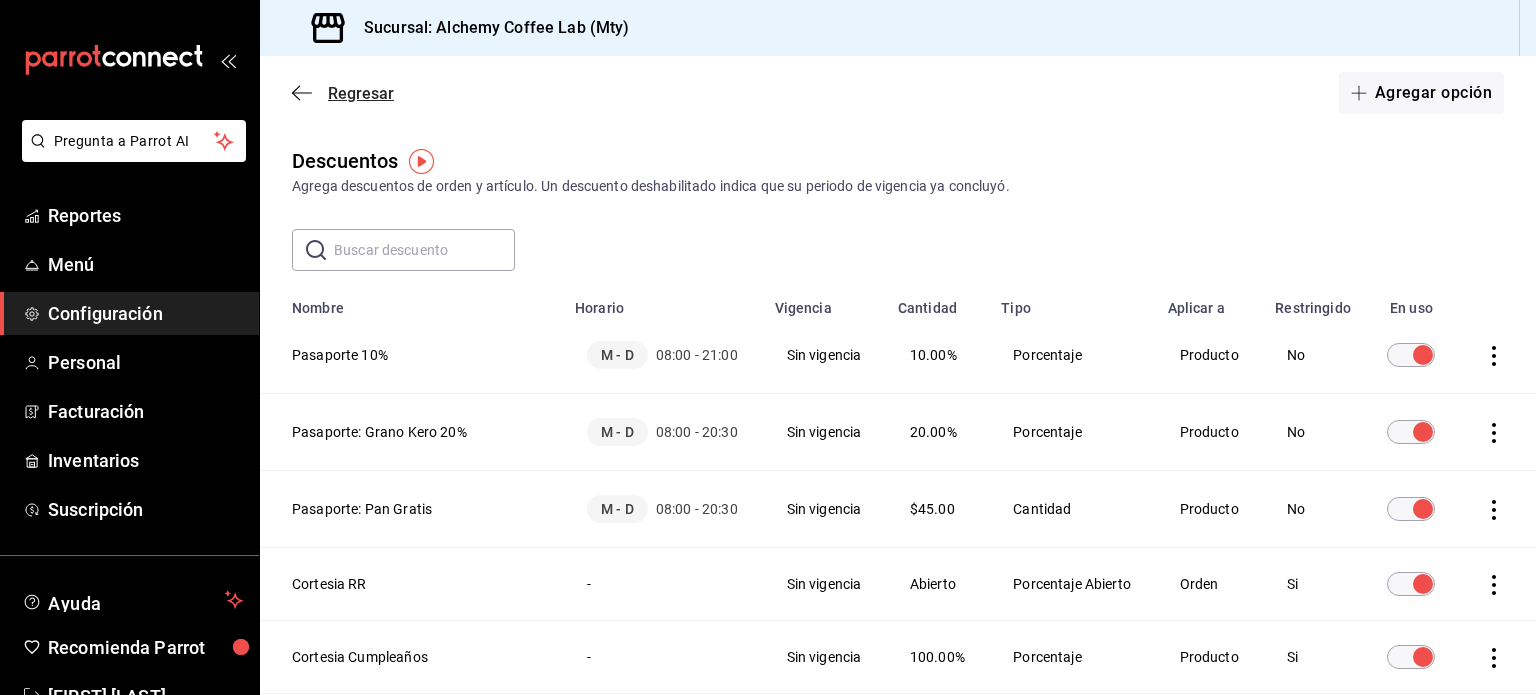 click on "Regresar" at bounding box center (361, 93) 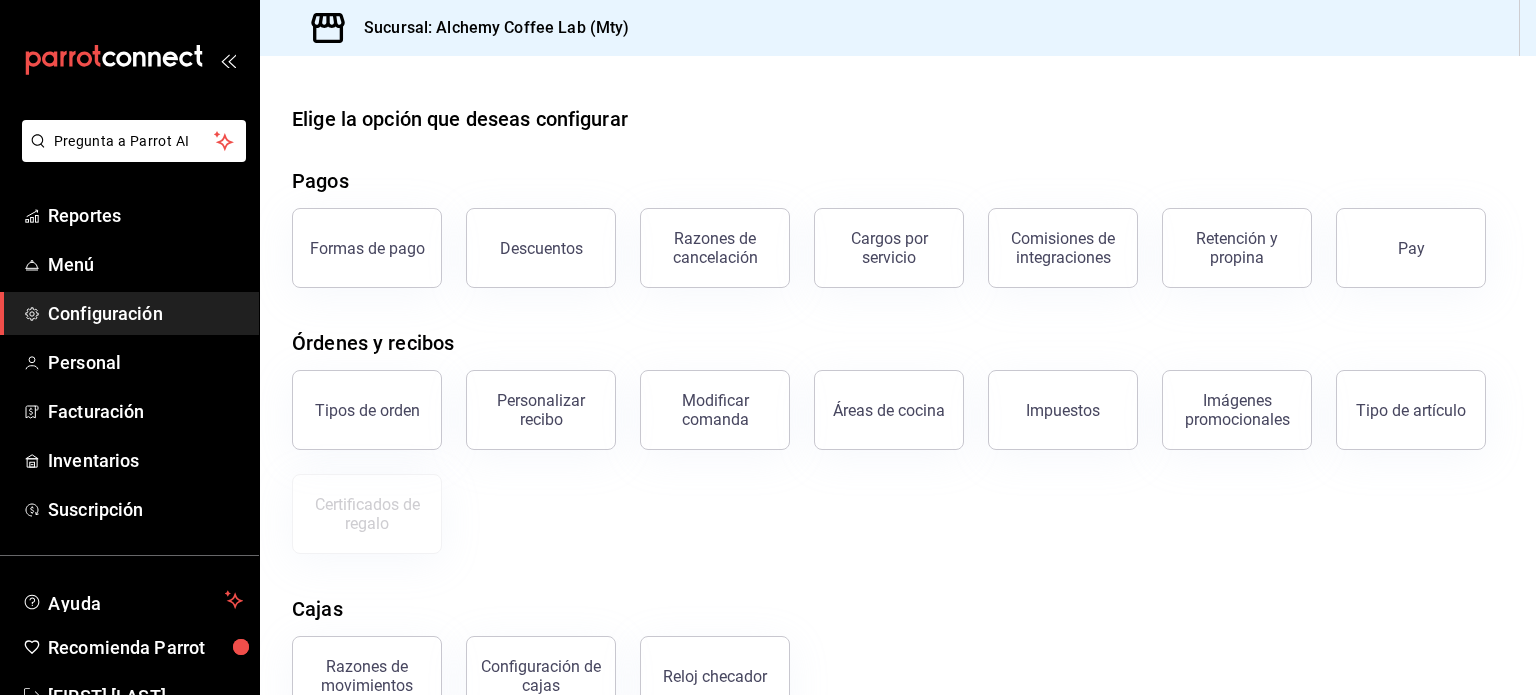 click on "Elige la opción que deseas configurar Pagos Formas de pago Descuentos Razones de cancelación Cargos por servicio Comisiones de integraciones Retención y propina Pay Órdenes y recibos Tipos de orden Personalizar recibo Modificar comanda Áreas de cocina Impuestos Imágenes promocionales Tipo de artículo Certificados de regalo Cajas Razones de movimientos Configuración de cajas Reloj checador Mesas Áreas de servicio Mesas Configuración de mesa" at bounding box center [898, 483] 